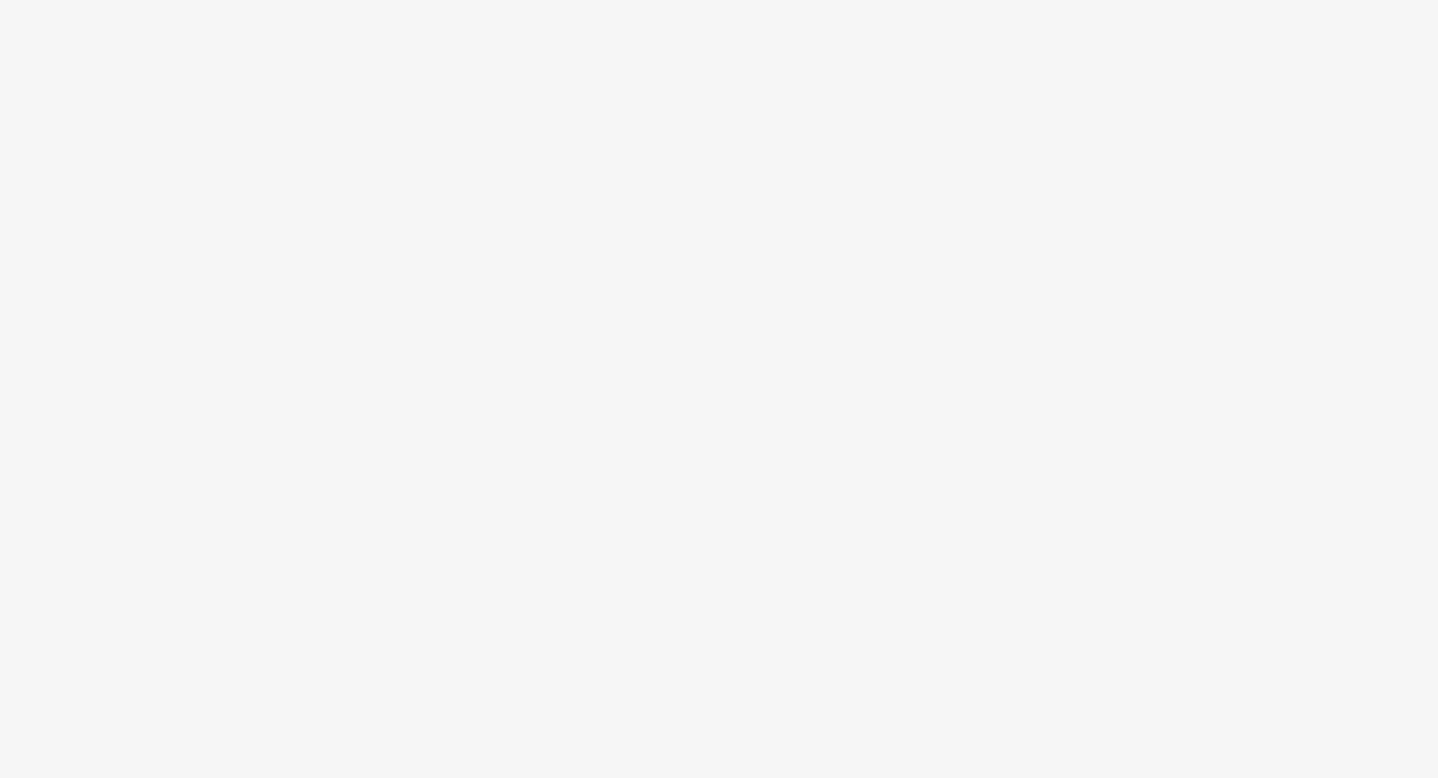 scroll, scrollTop: 0, scrollLeft: 0, axis: both 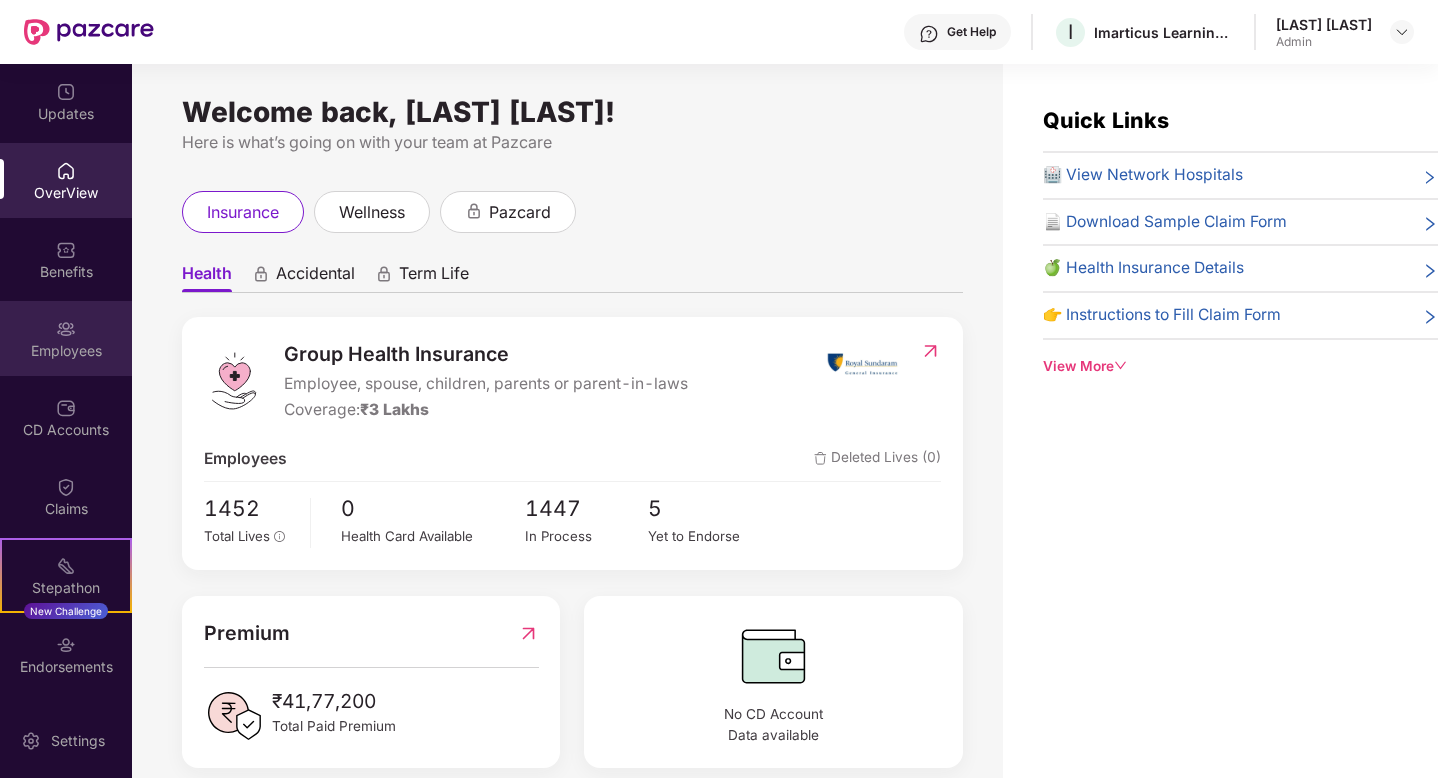 click on "Employees" at bounding box center (66, 338) 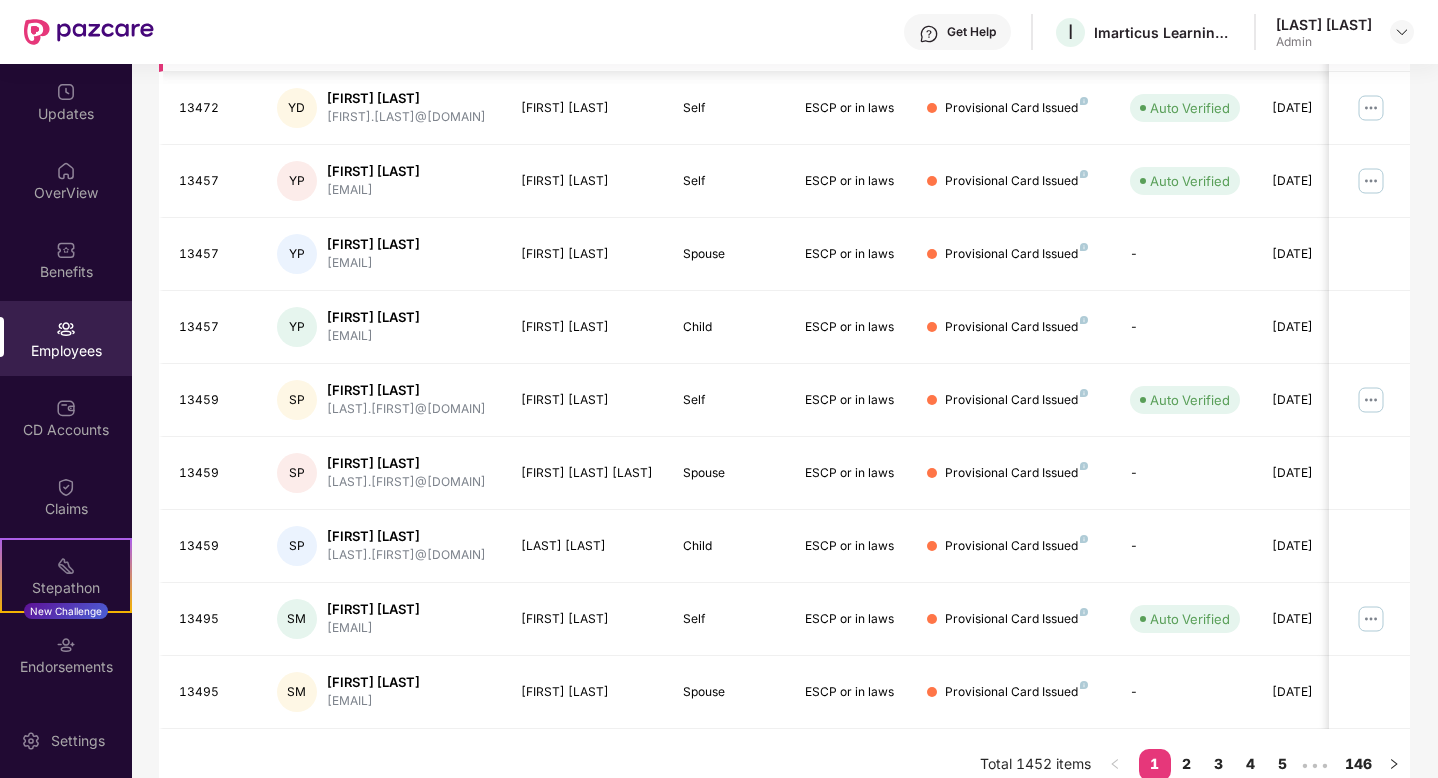 scroll, scrollTop: 451, scrollLeft: 0, axis: vertical 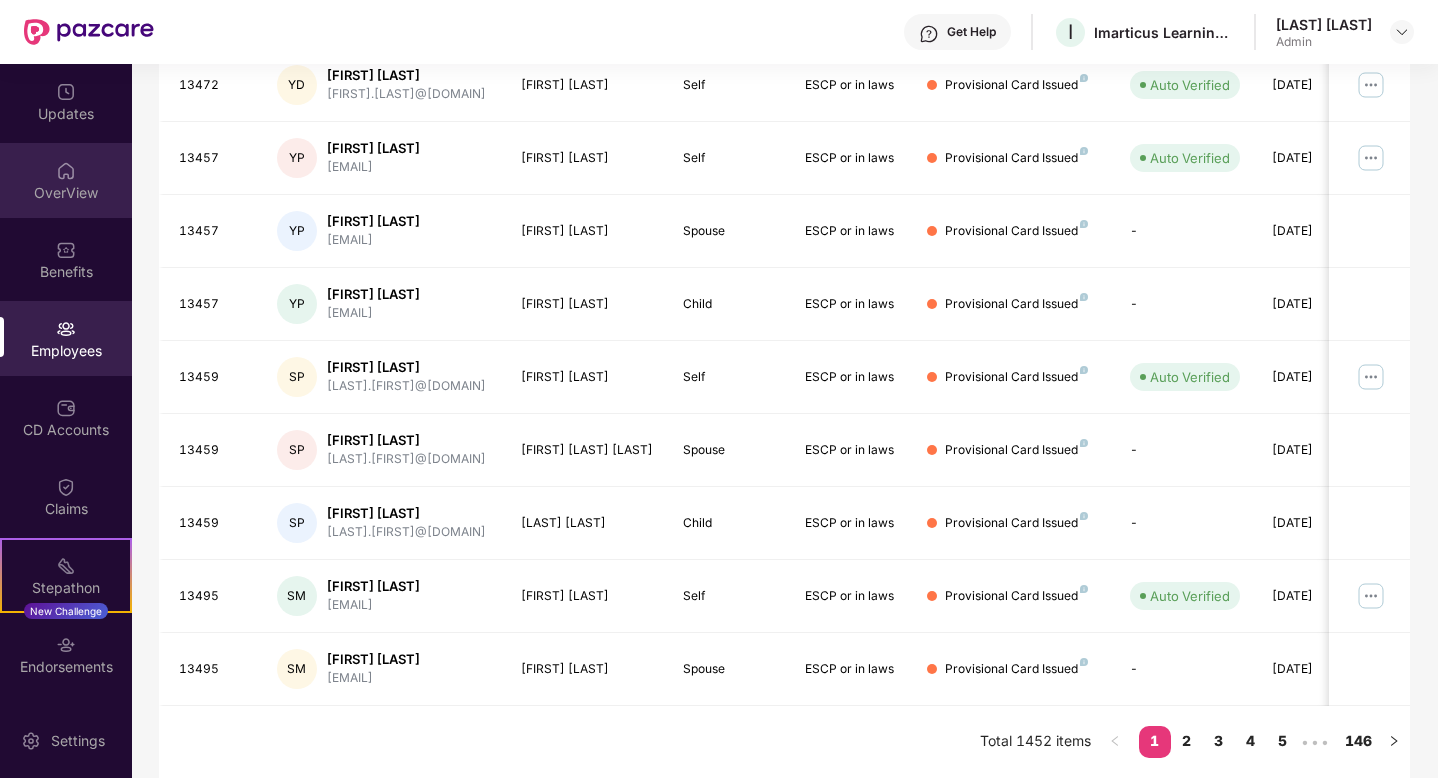 click on "OverView" at bounding box center [66, 192] 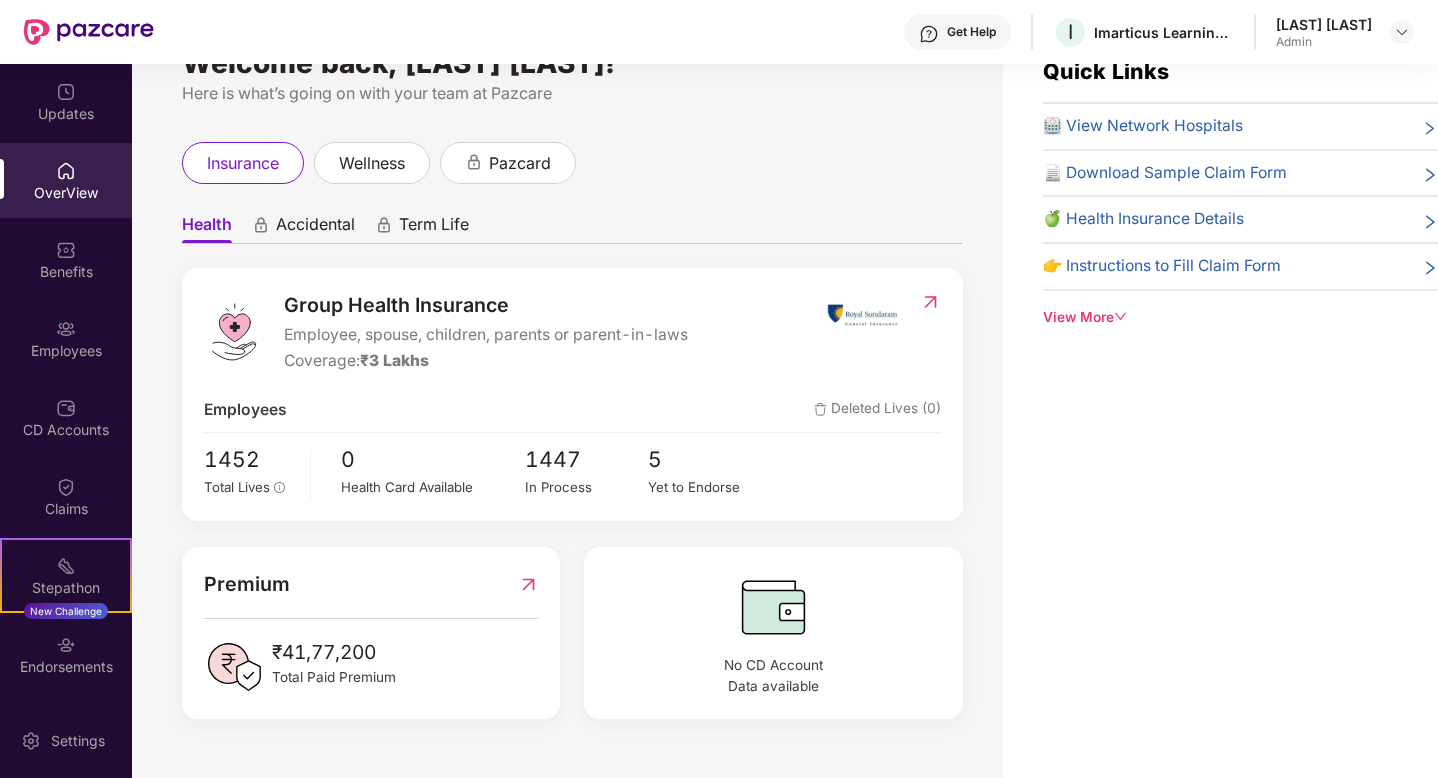 click on "🏥 View Network Hospitals" at bounding box center (1143, 126) 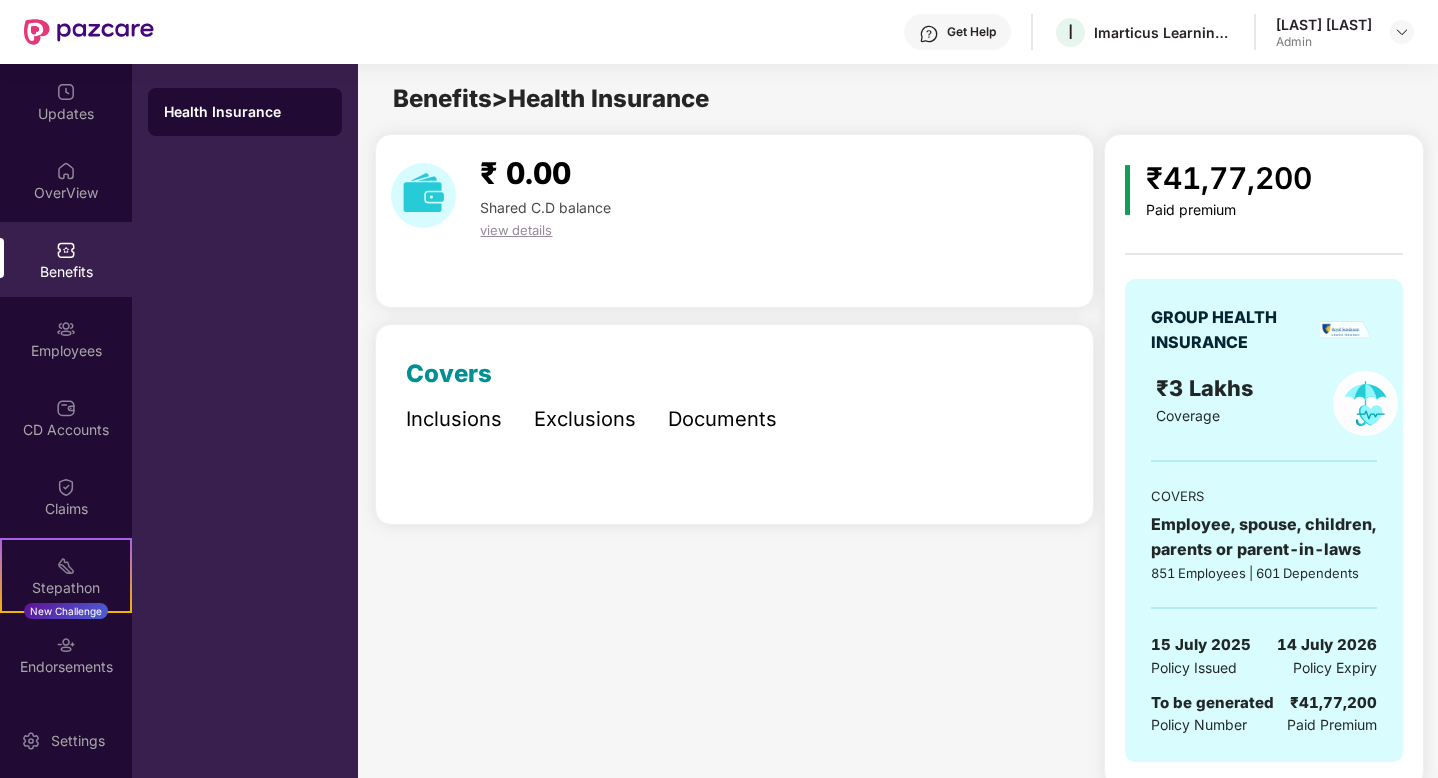 scroll, scrollTop: 26, scrollLeft: 0, axis: vertical 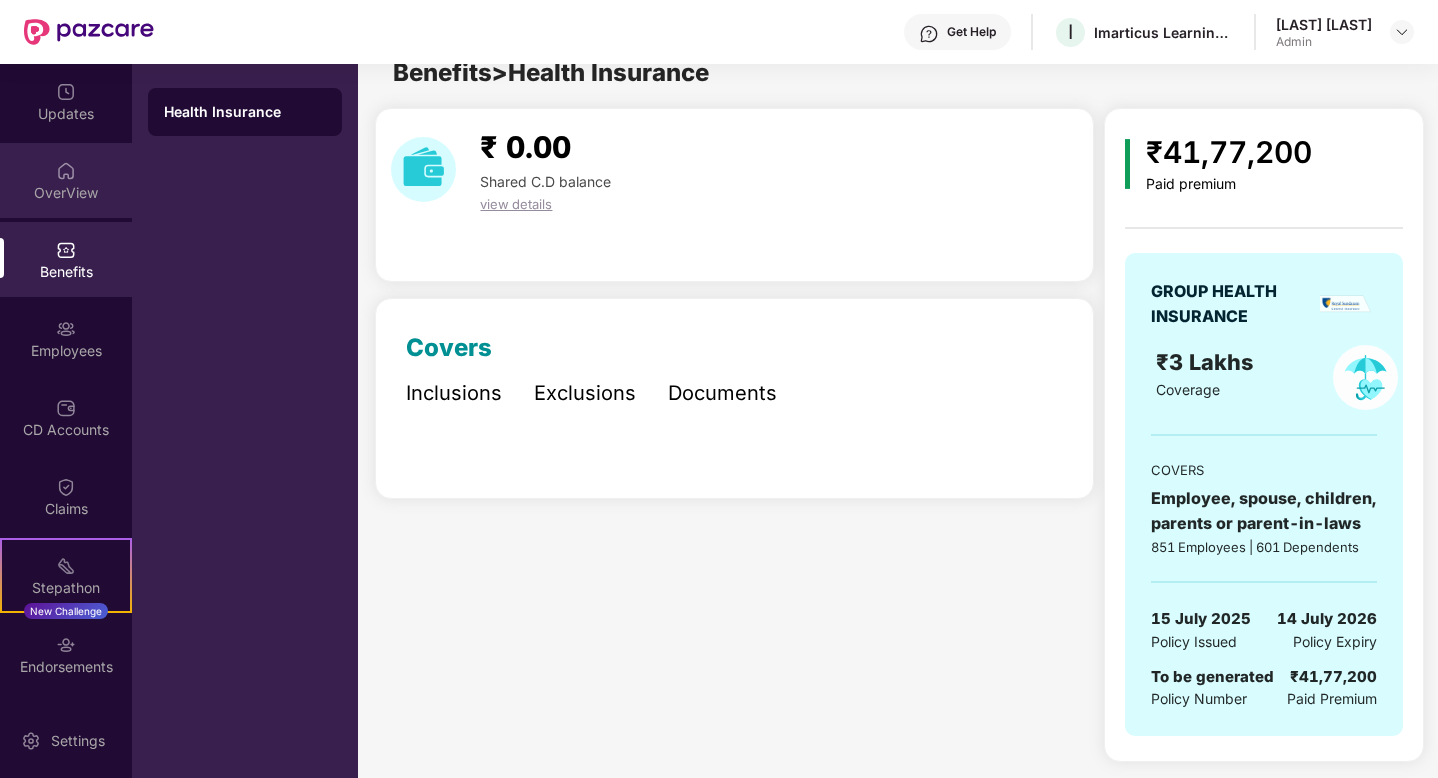 click at bounding box center (66, 171) 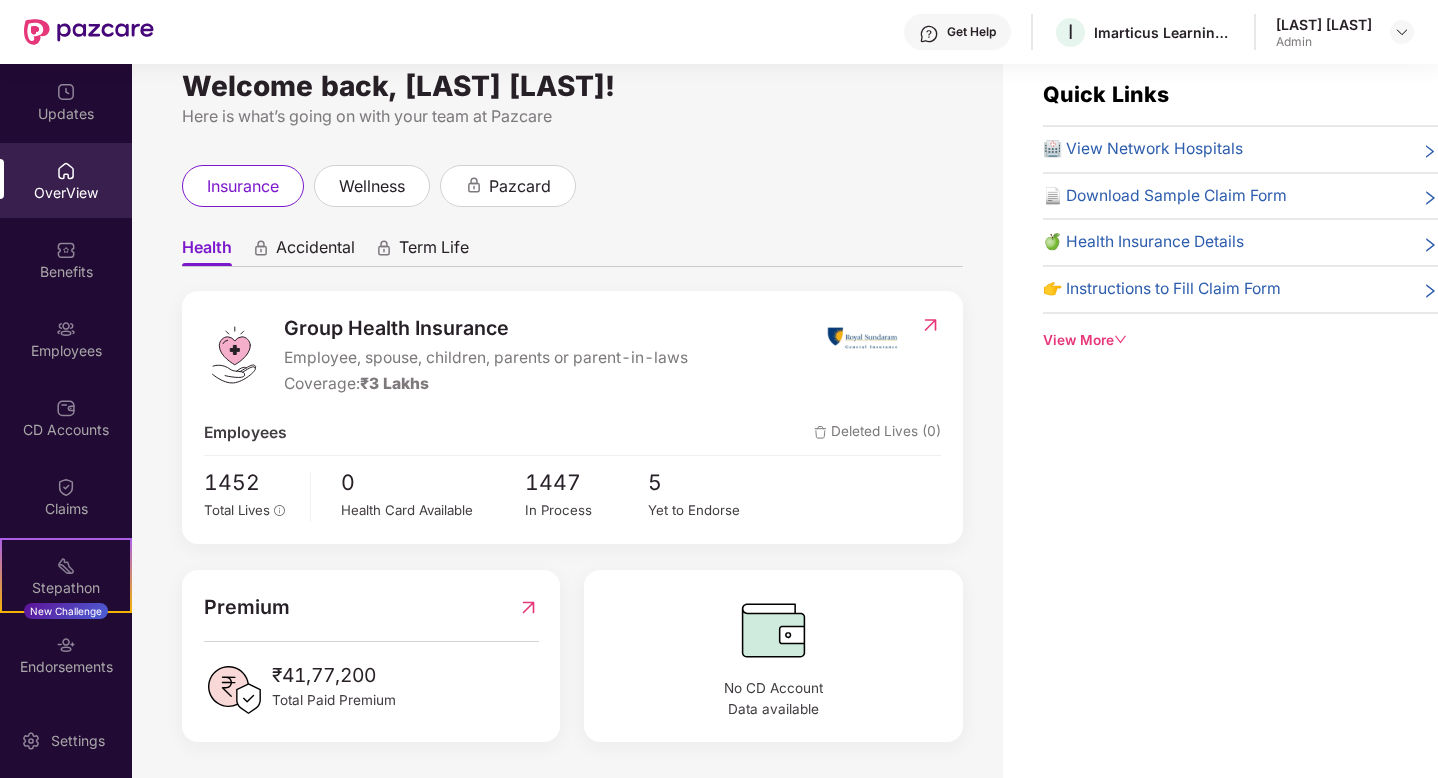 click 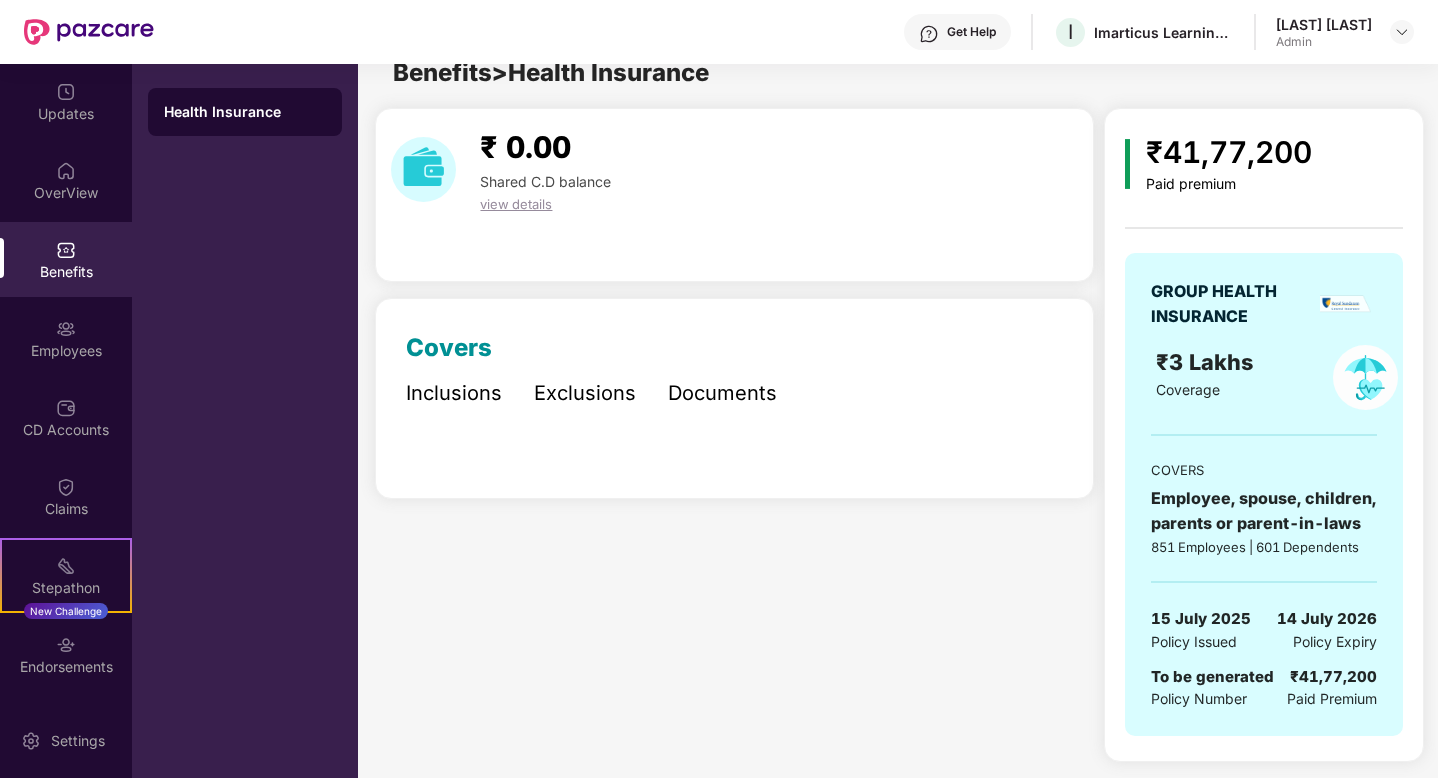 scroll, scrollTop: 0, scrollLeft: 0, axis: both 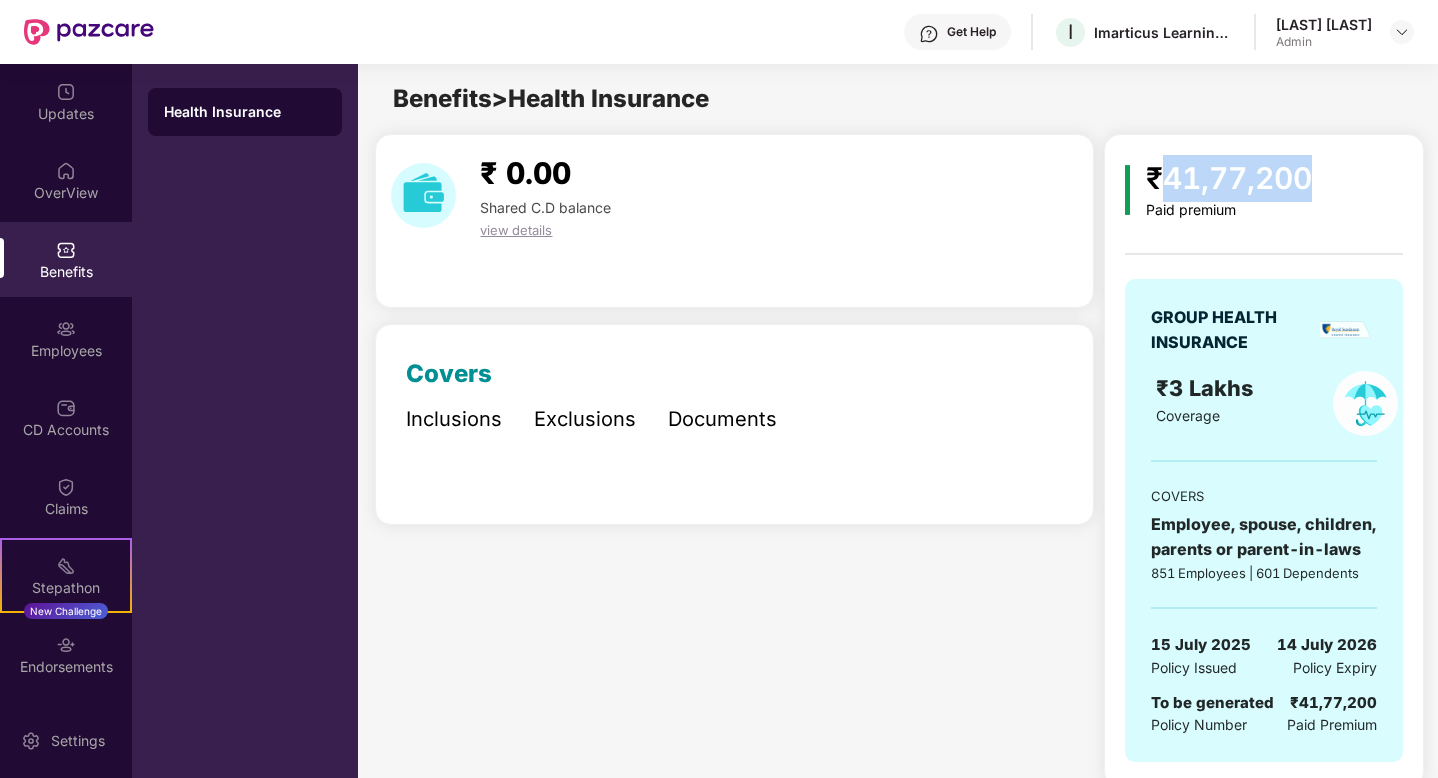 drag, startPoint x: 1155, startPoint y: 172, endPoint x: 1373, endPoint y: 172, distance: 218 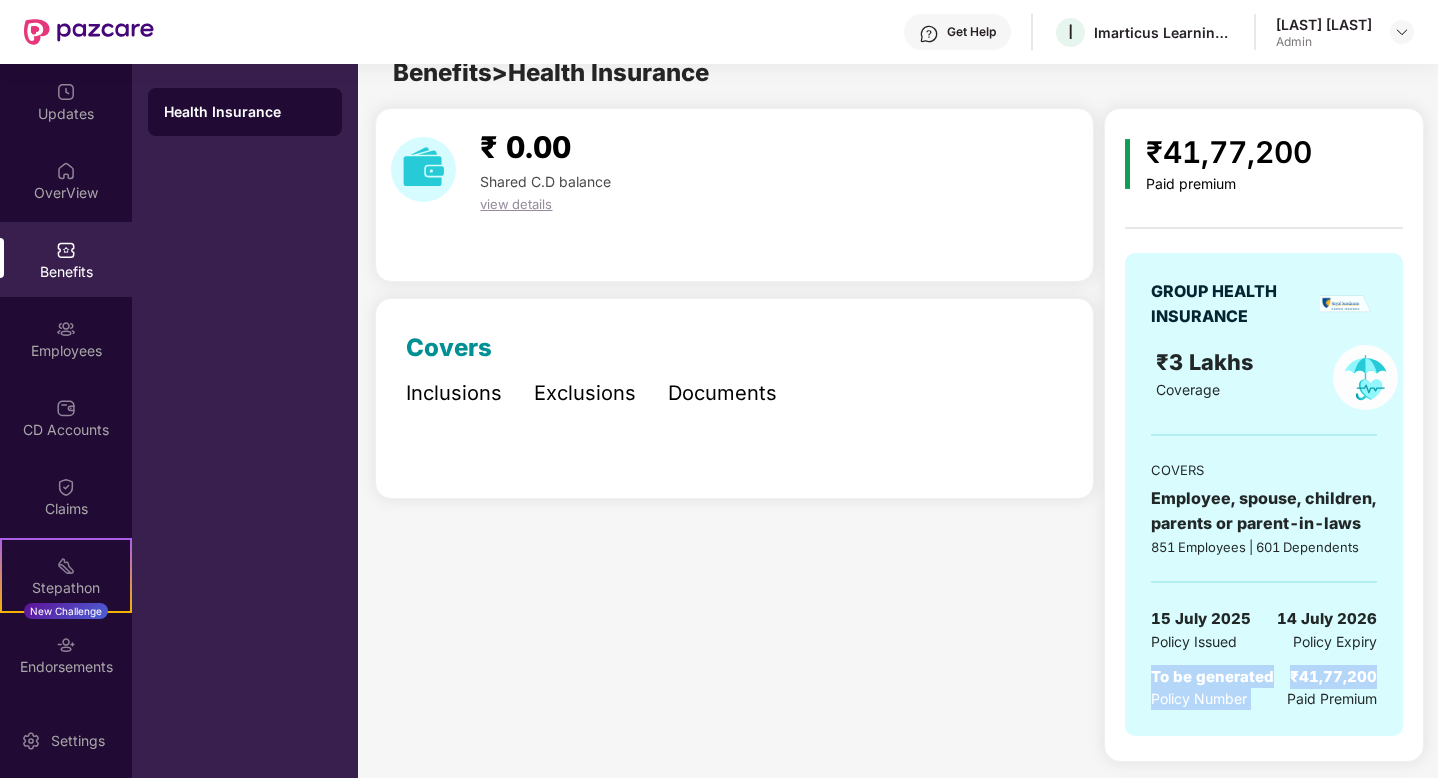 drag, startPoint x: 1147, startPoint y: 672, endPoint x: 1439, endPoint y: 669, distance: 292.0154 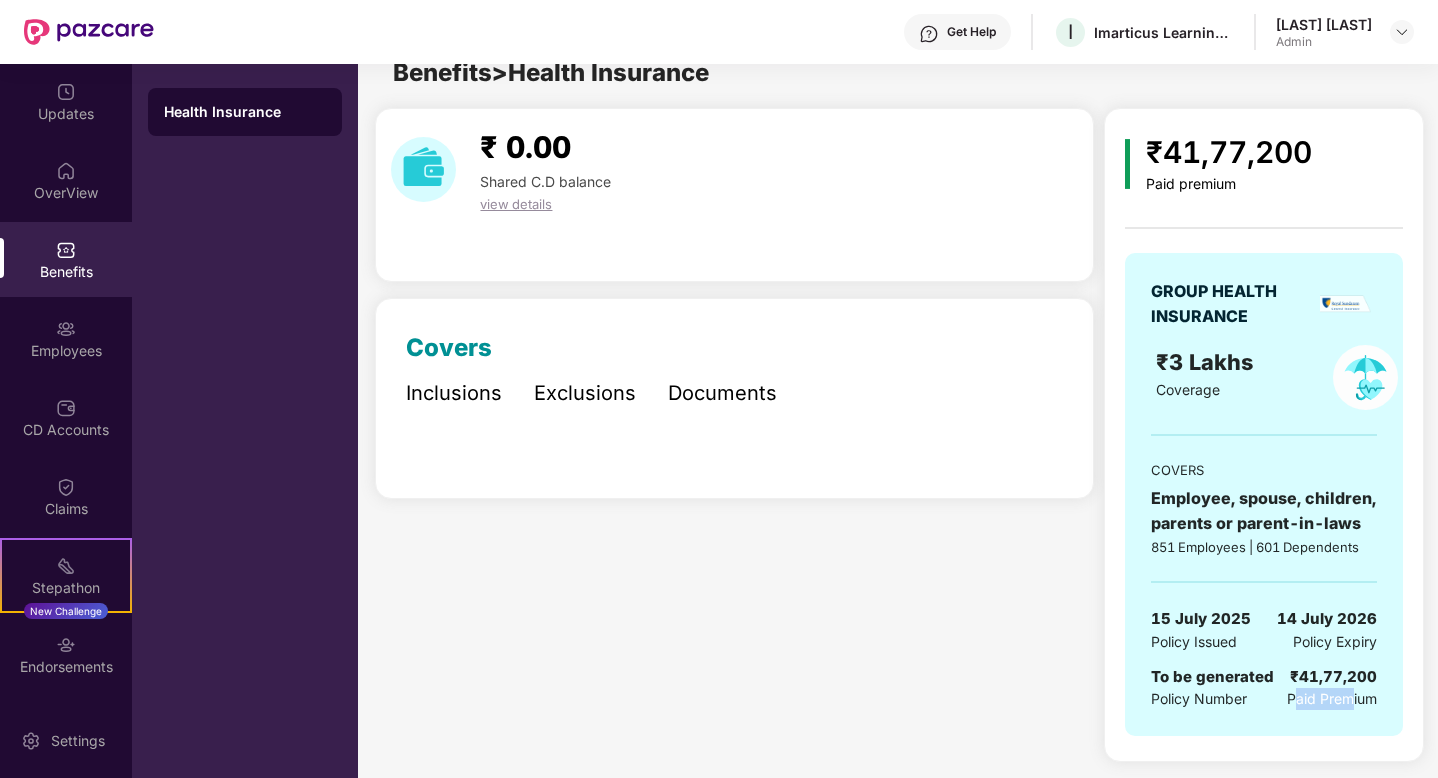 drag, startPoint x: 1294, startPoint y: 699, endPoint x: 1350, endPoint y: 699, distance: 56 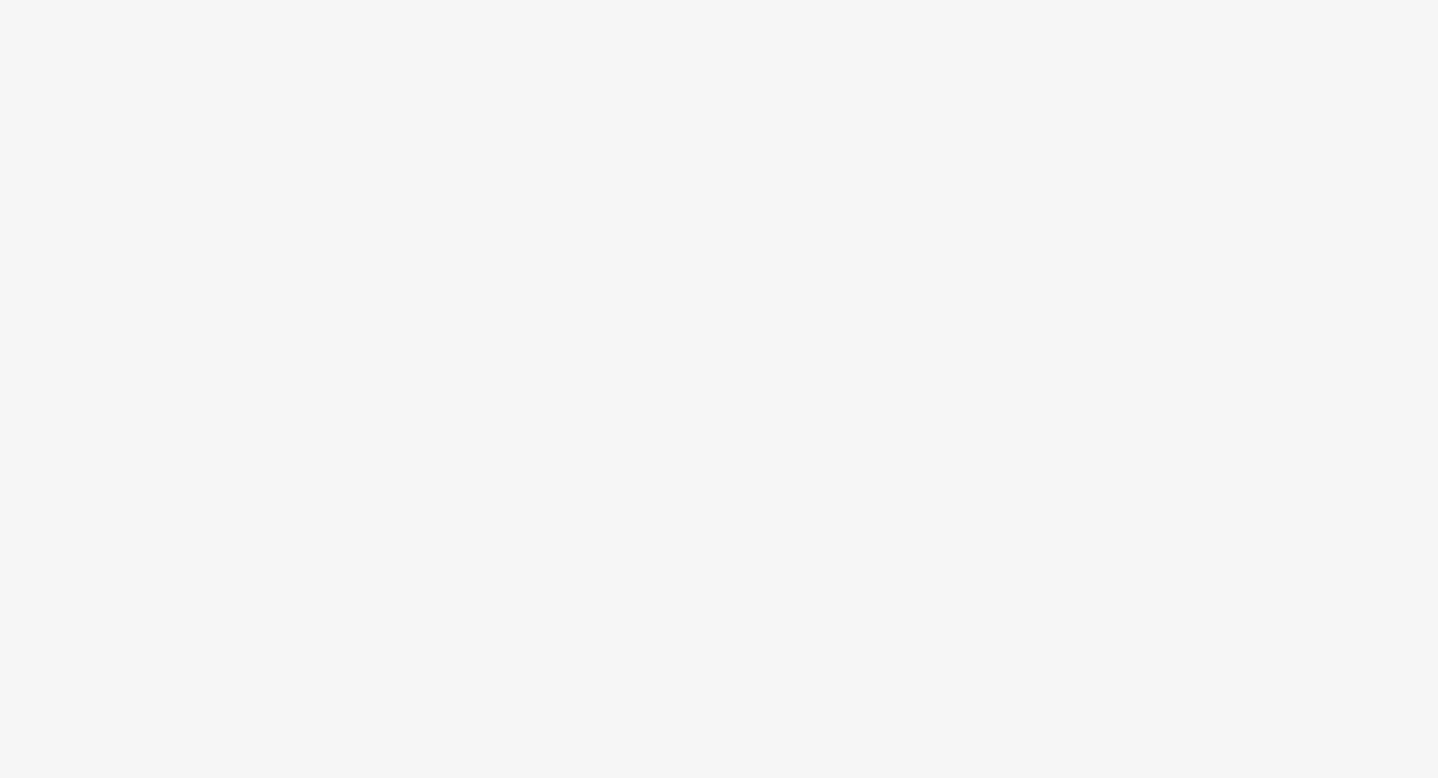 scroll, scrollTop: 0, scrollLeft: 0, axis: both 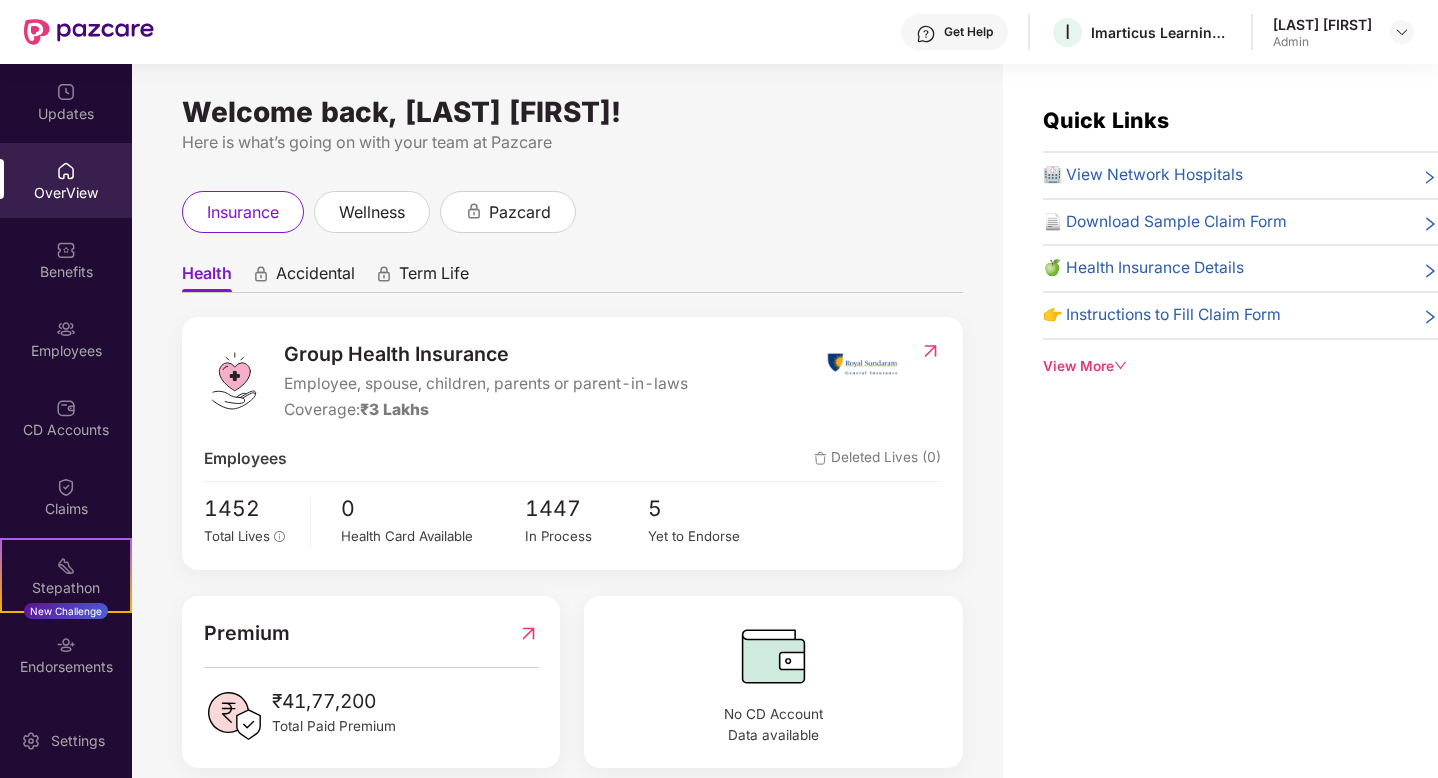 click on "View More" at bounding box center [1240, 366] 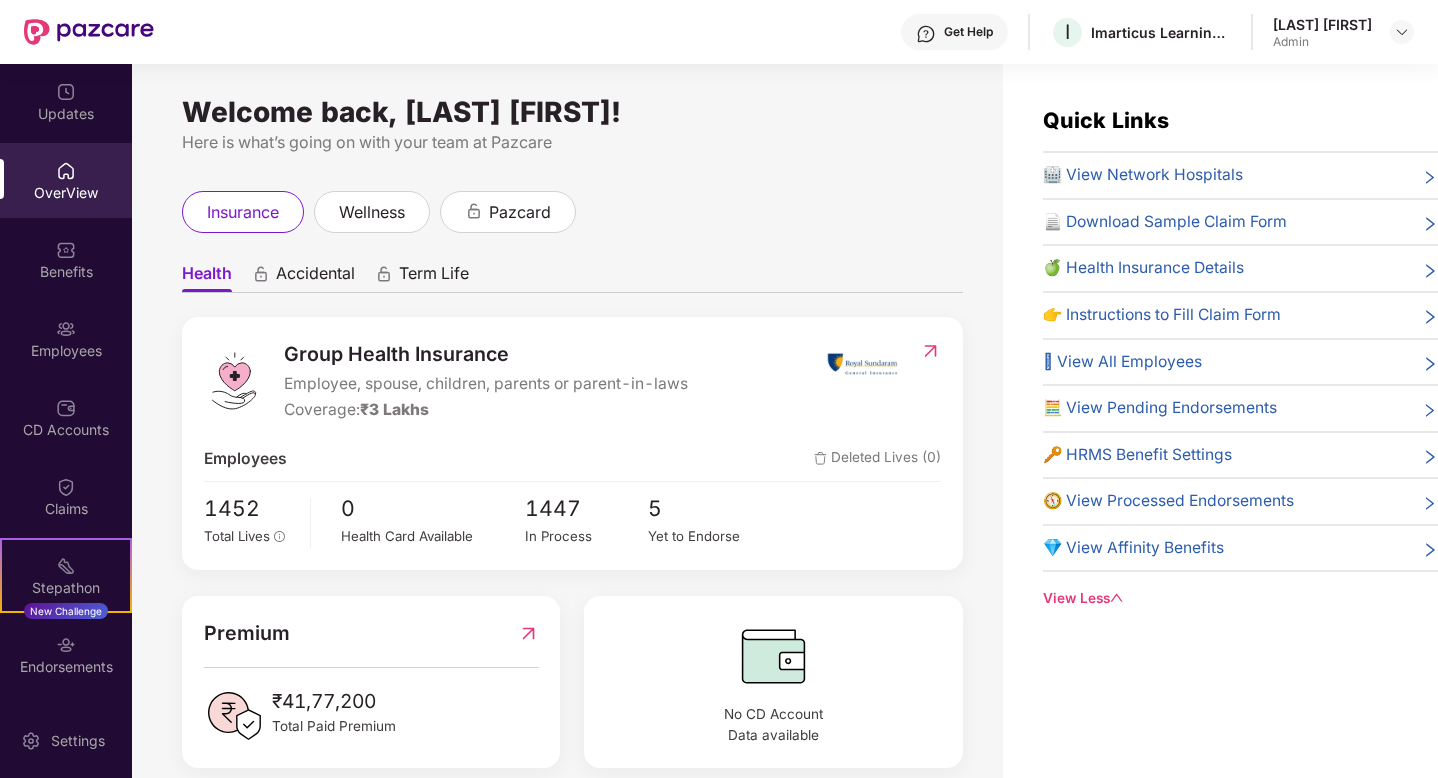 scroll, scrollTop: 26, scrollLeft: 0, axis: vertical 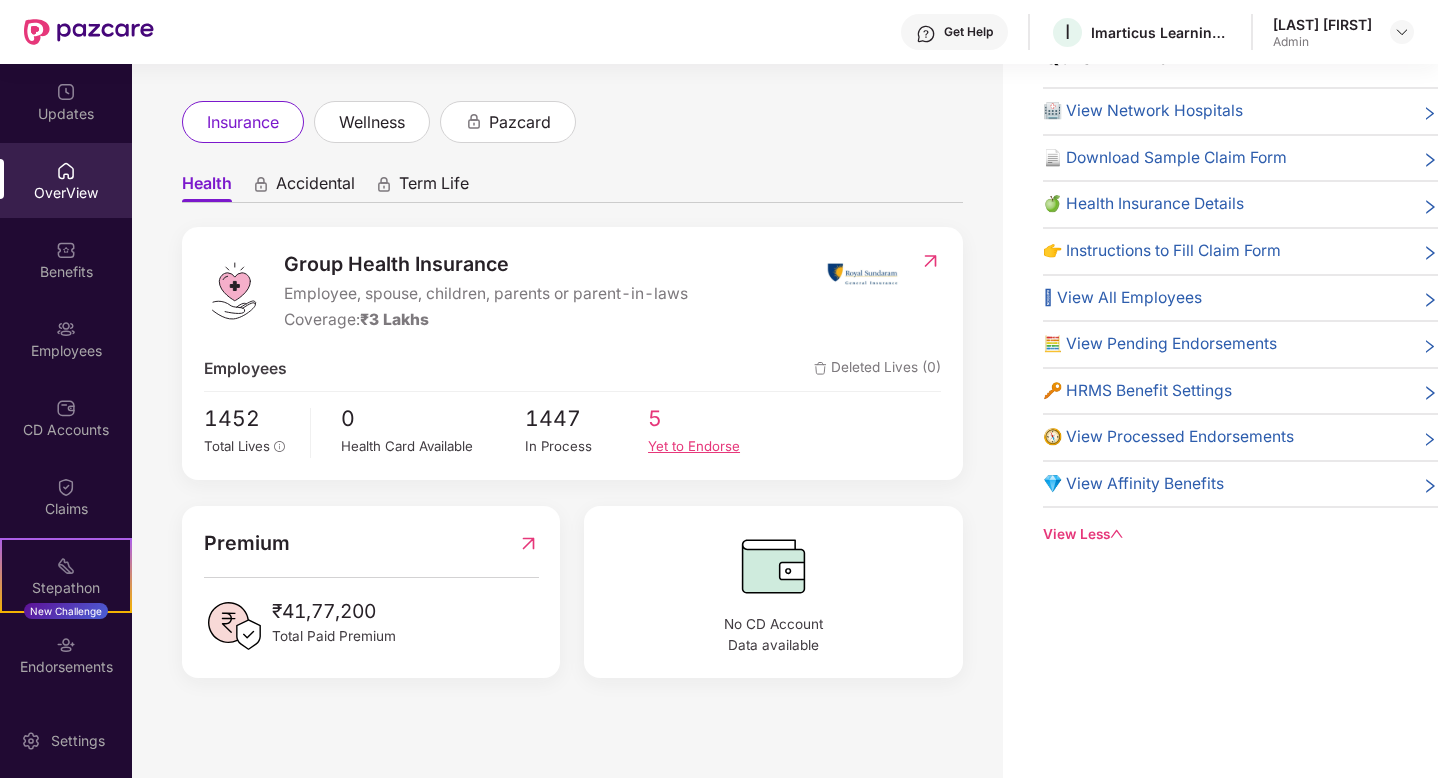 click on "5" at bounding box center (709, 418) 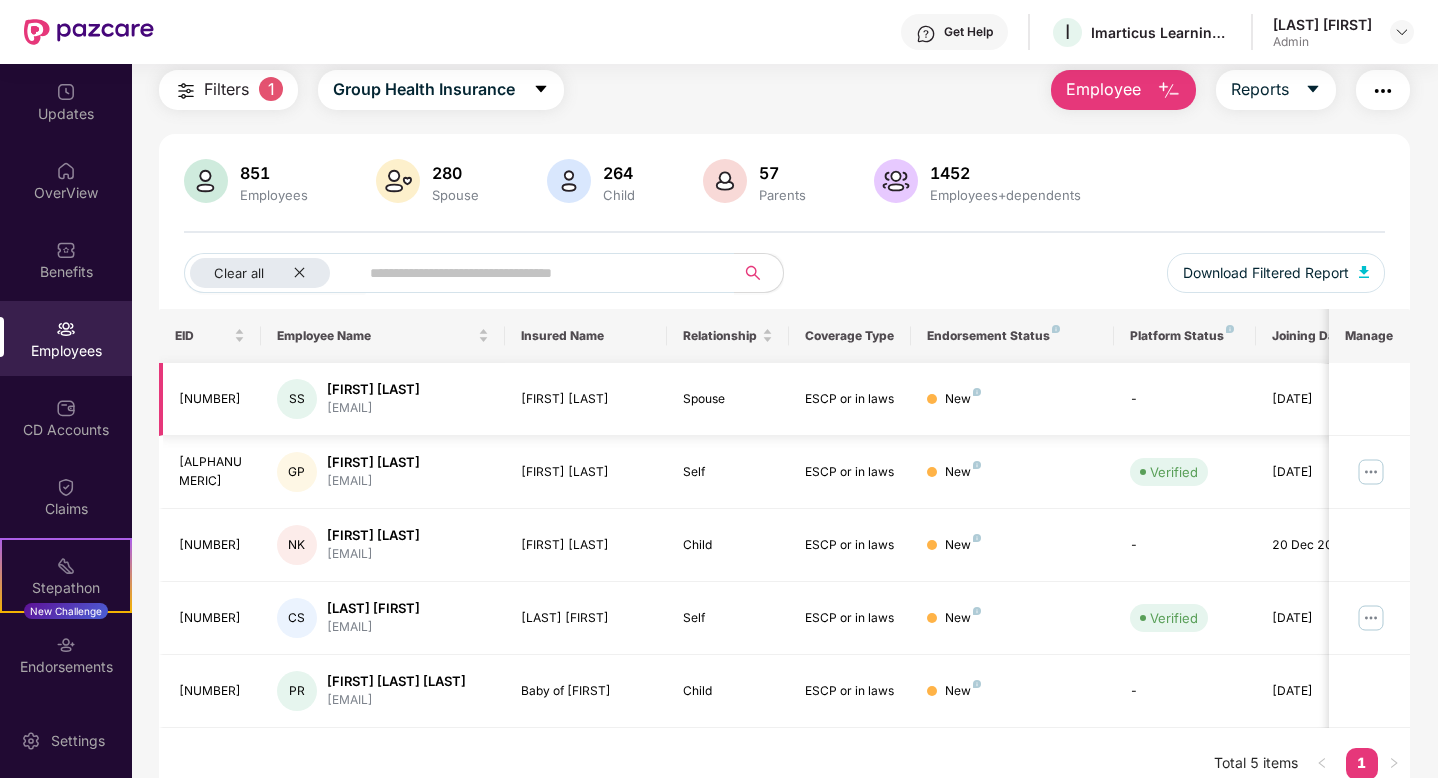 scroll, scrollTop: 86, scrollLeft: 0, axis: vertical 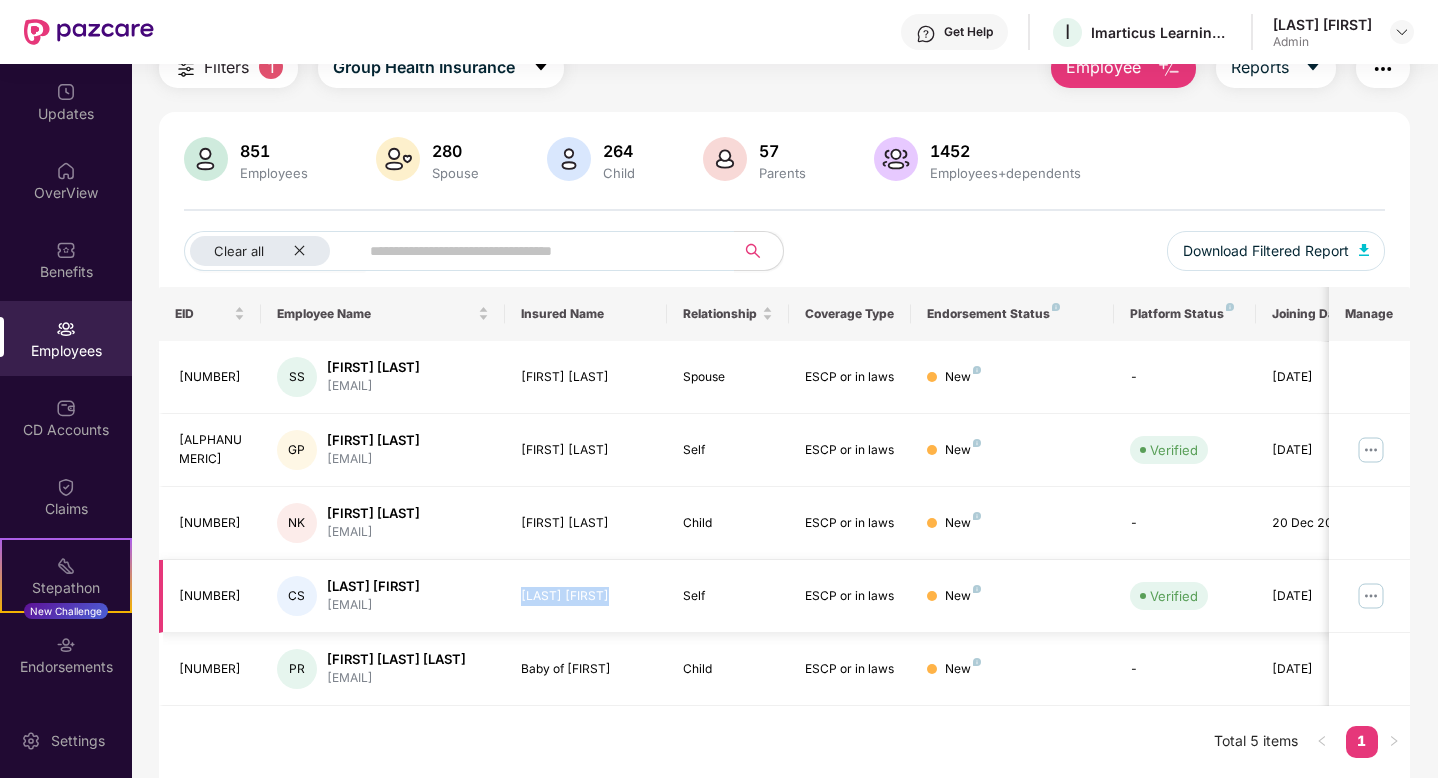 drag, startPoint x: 511, startPoint y: 594, endPoint x: 648, endPoint y: 593, distance: 137.00365 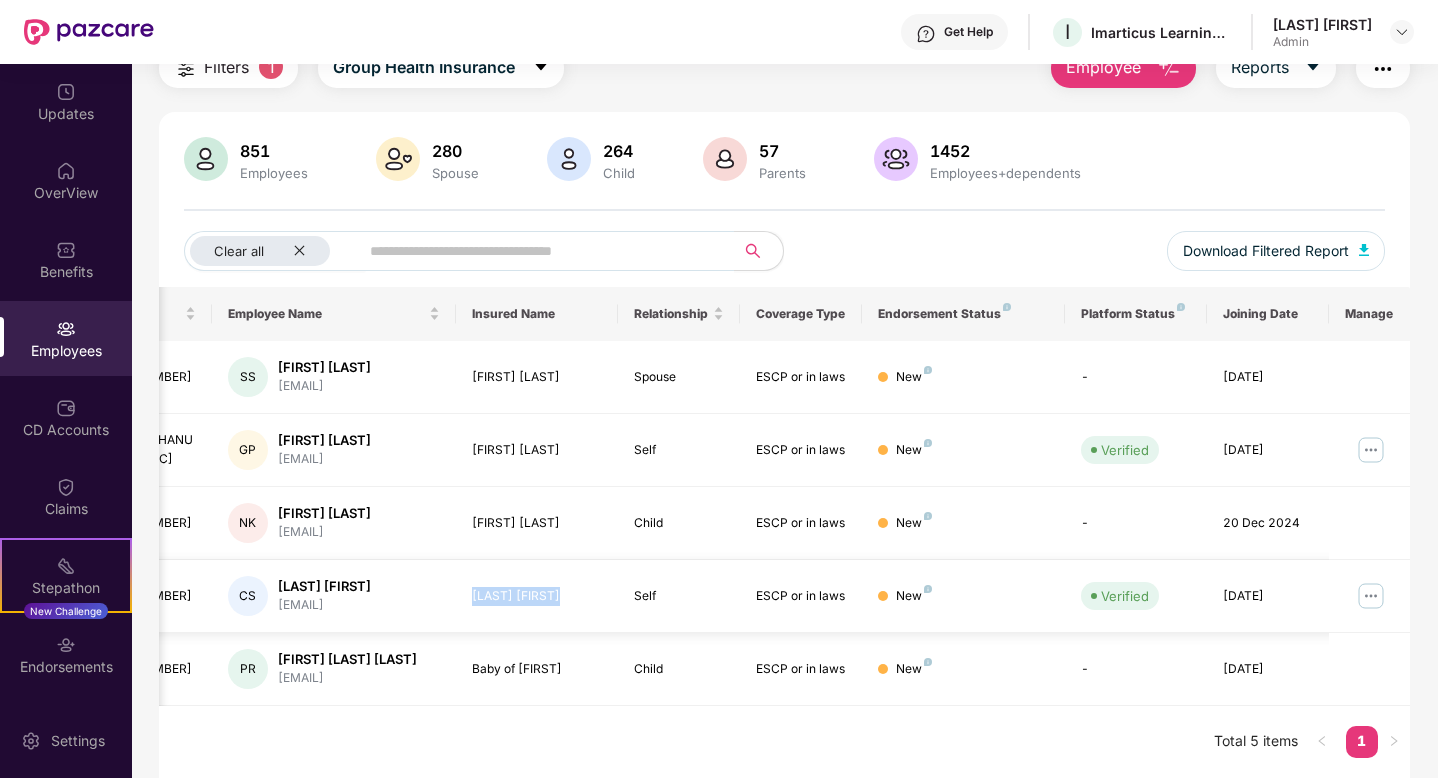 click at bounding box center [1371, 596] 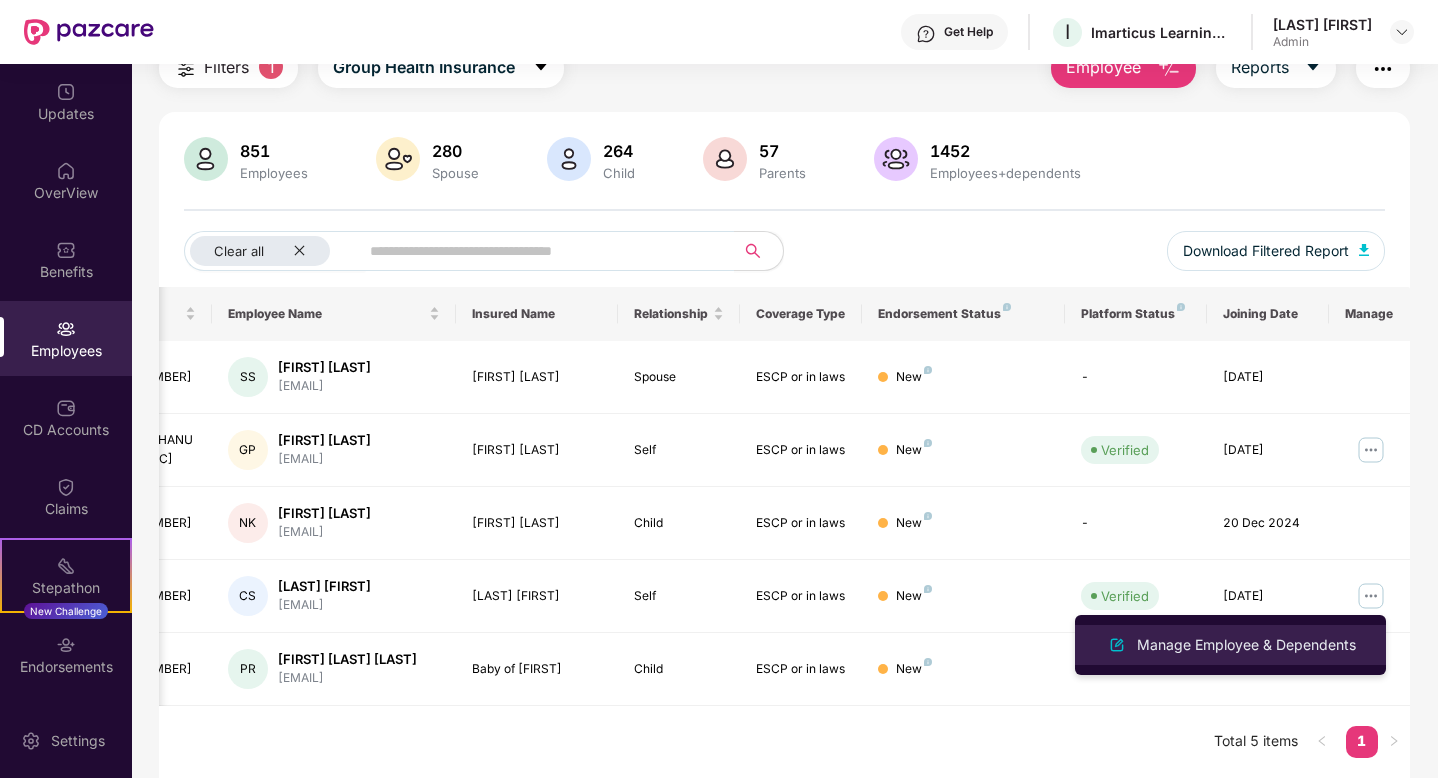 click on "Manage Employee & Dependents" at bounding box center [1246, 645] 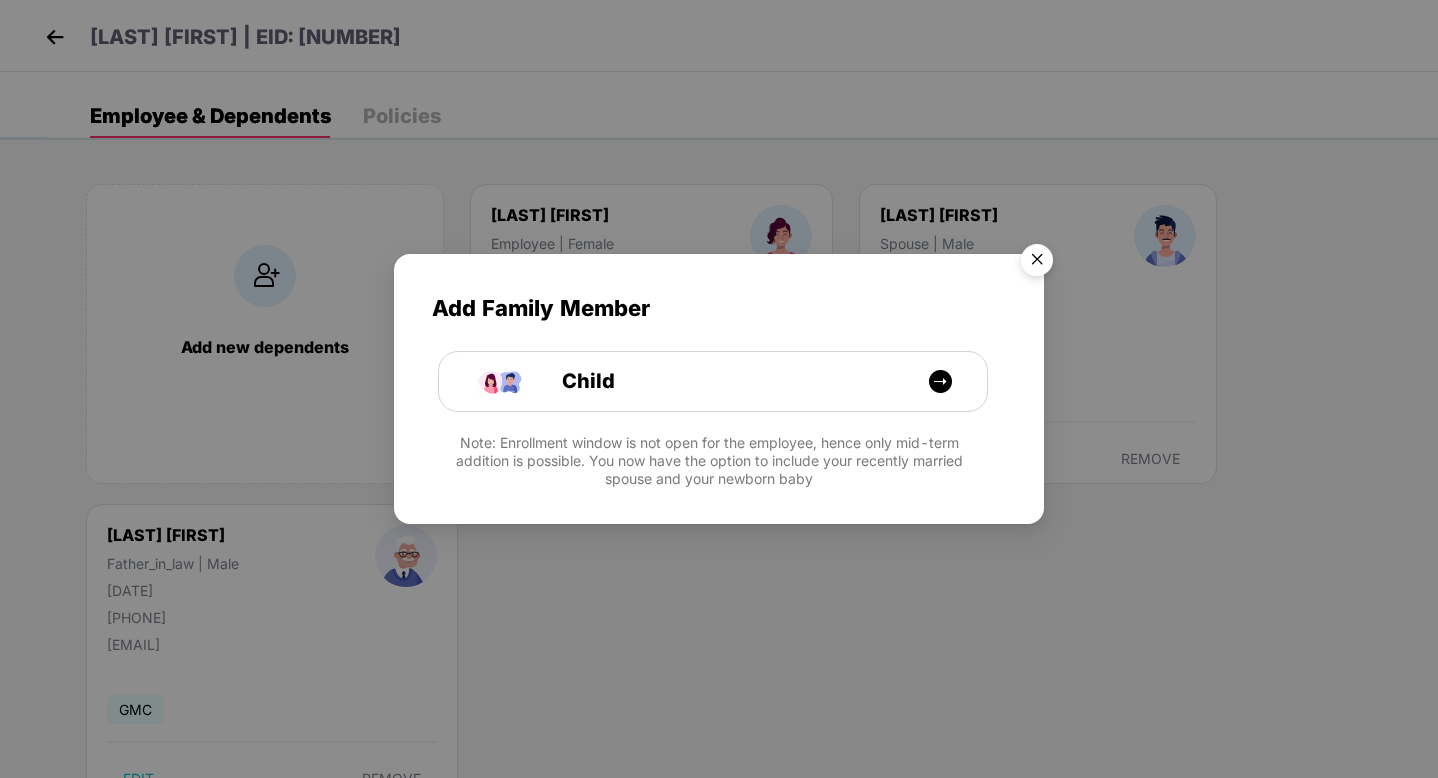 click at bounding box center (1037, 263) 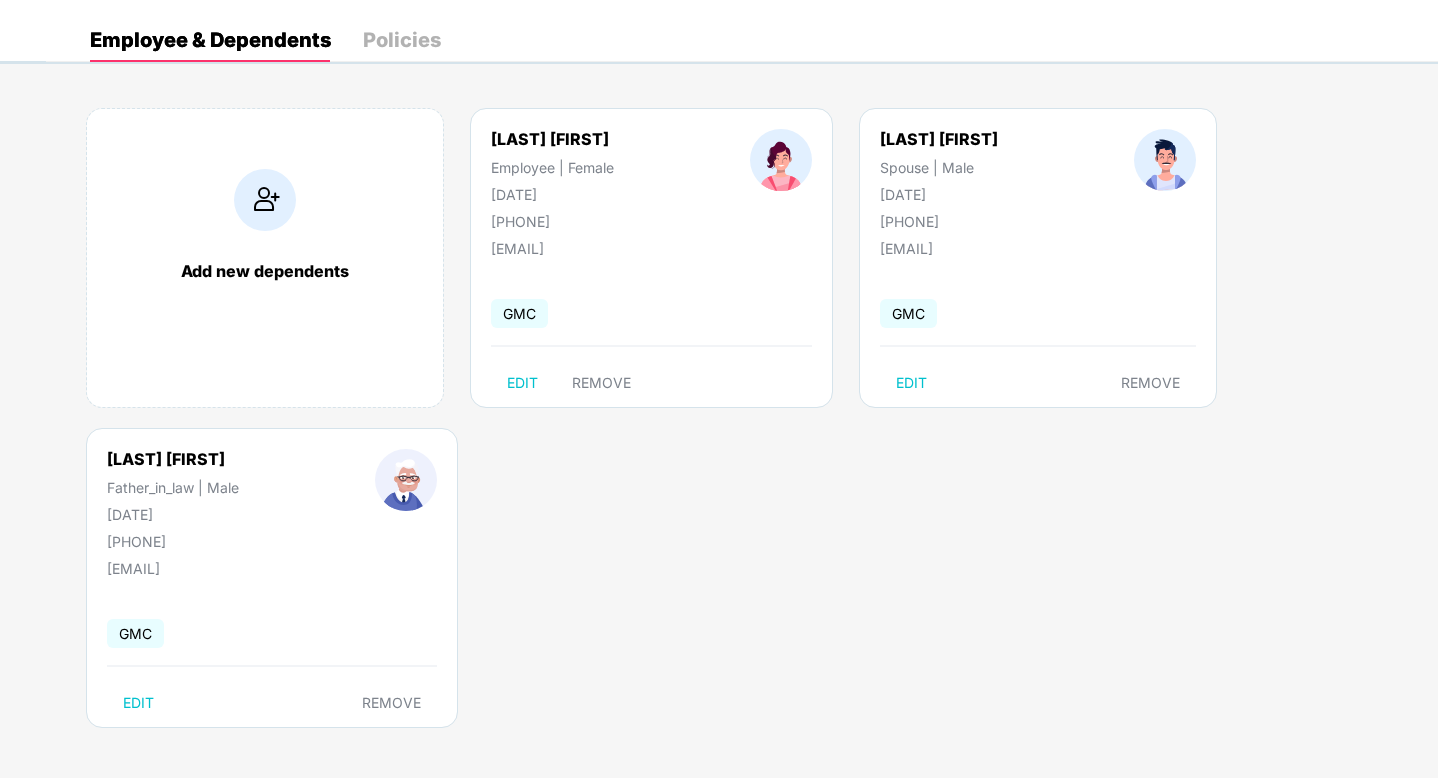 scroll, scrollTop: 0, scrollLeft: 0, axis: both 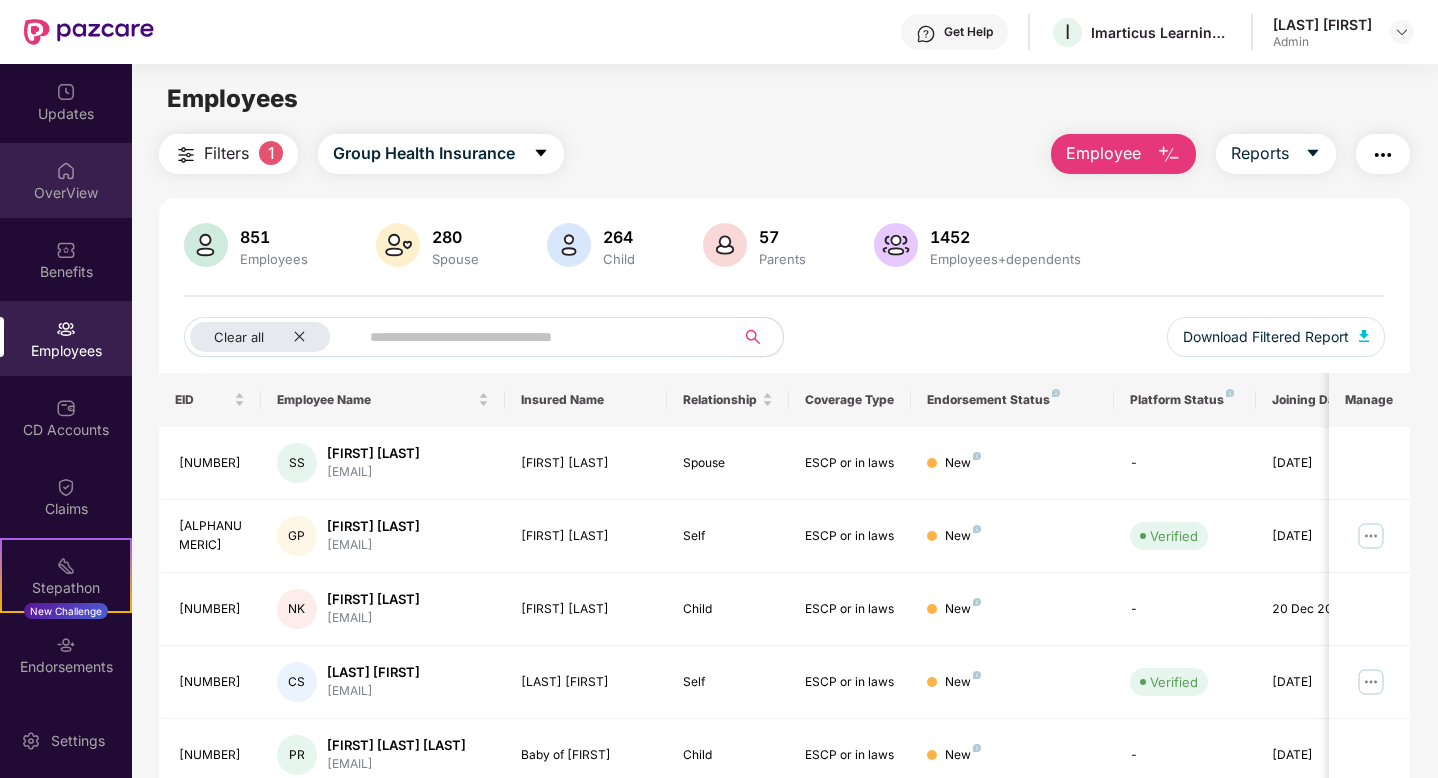 click on "OverView" at bounding box center (66, 180) 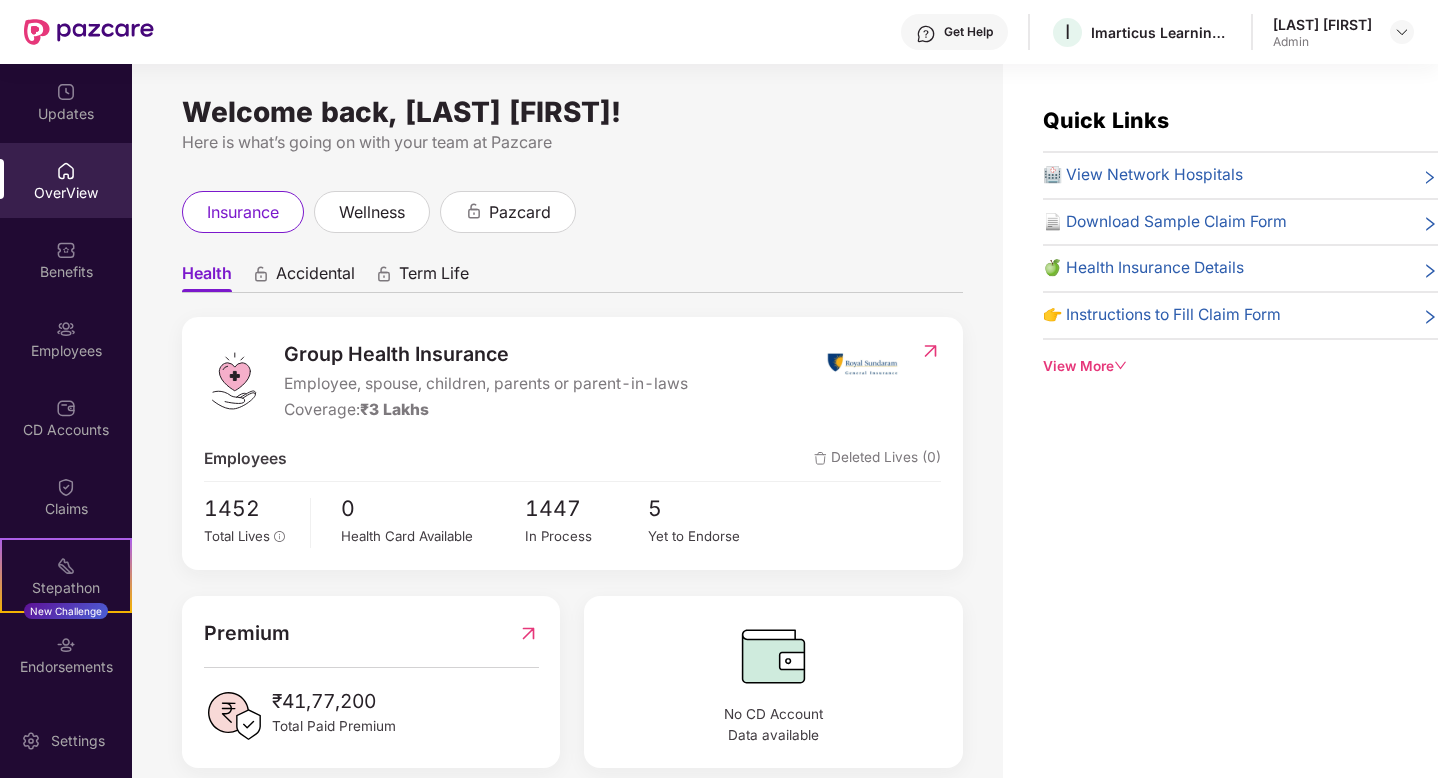 click at bounding box center [862, 364] 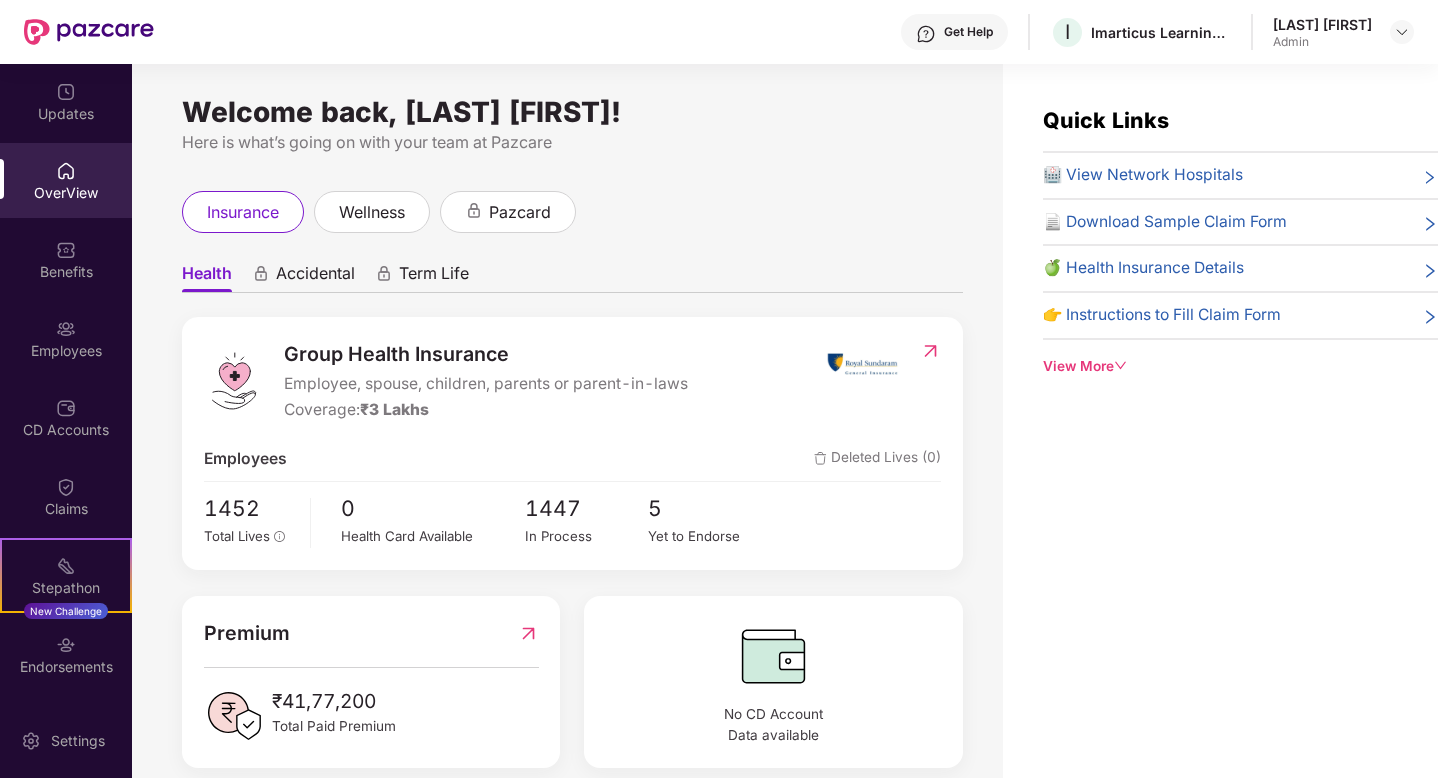 scroll, scrollTop: 26, scrollLeft: 0, axis: vertical 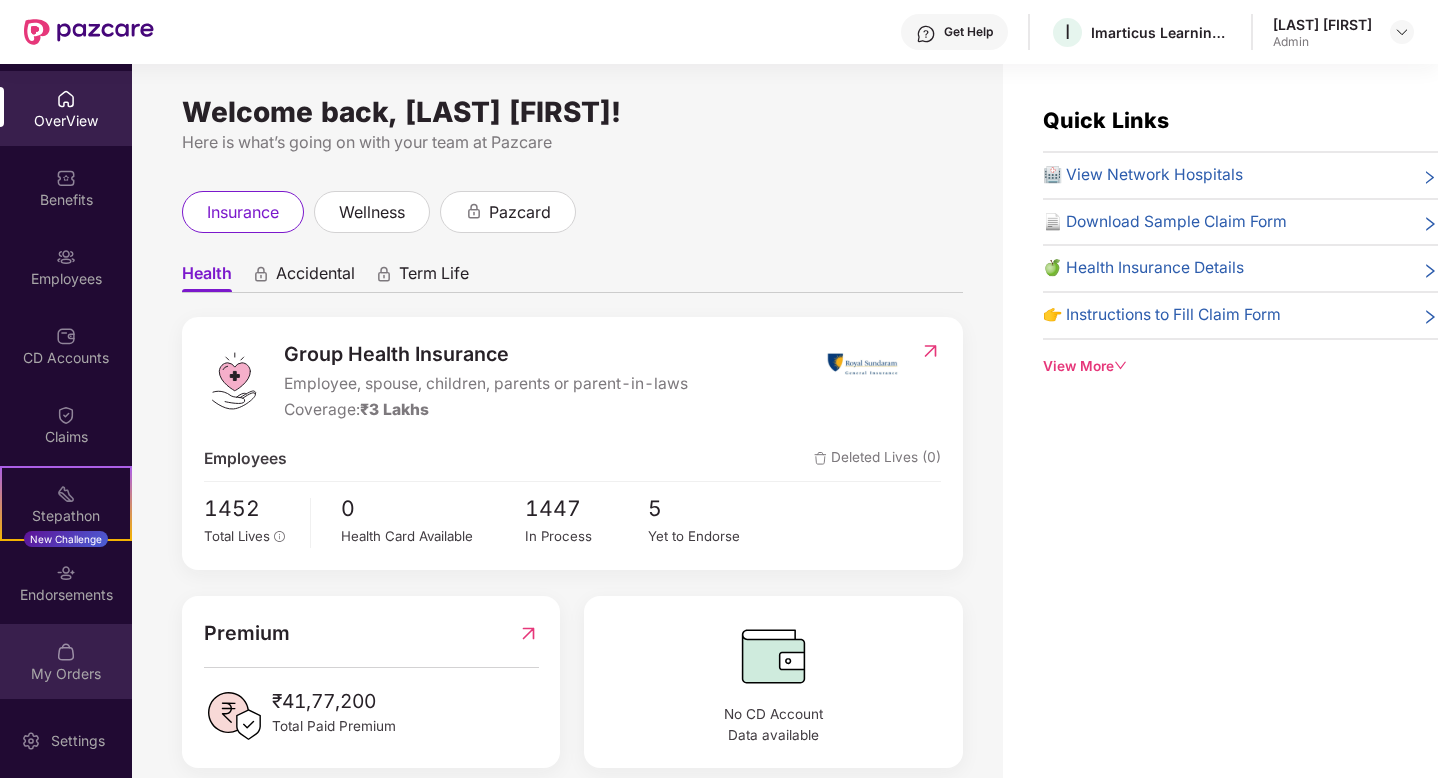 click on "My Orders" at bounding box center (66, 674) 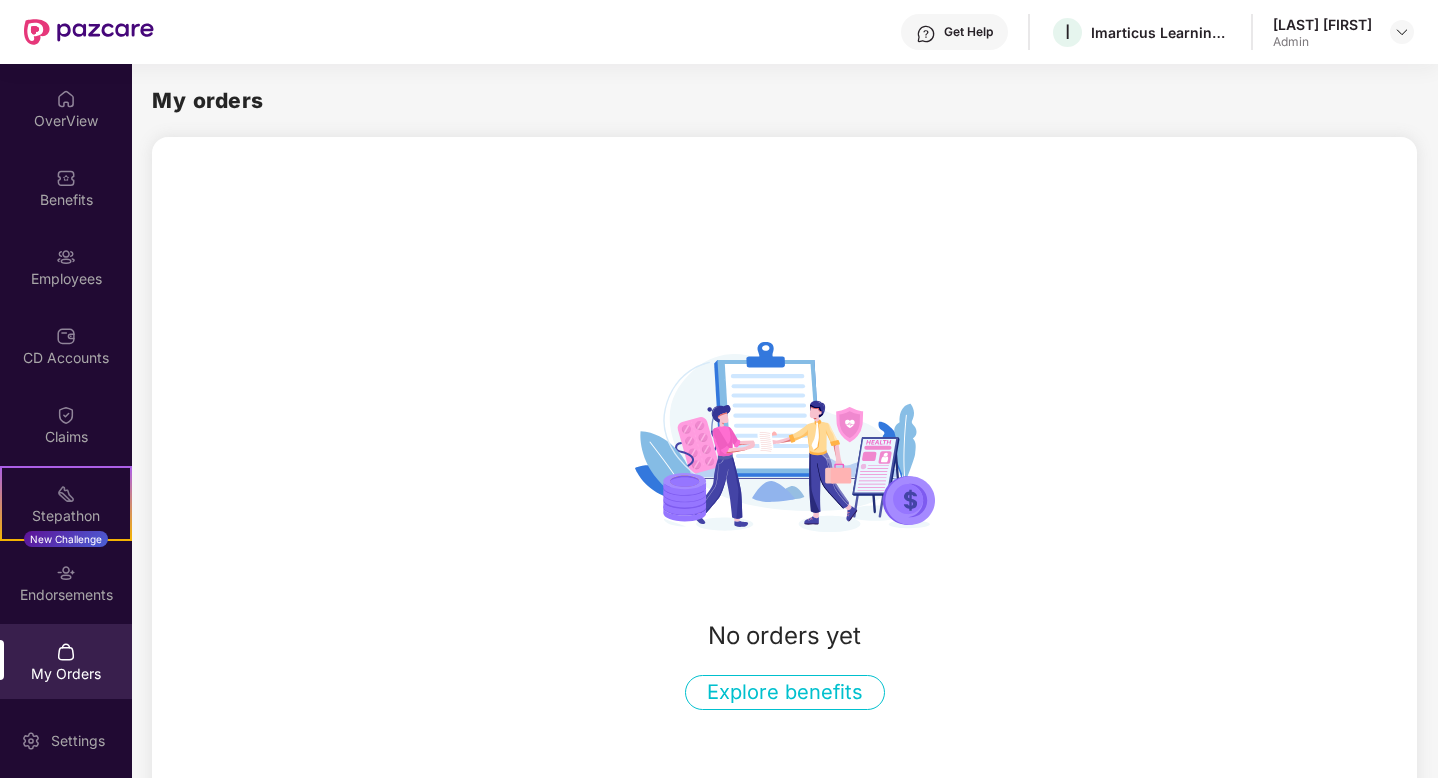 scroll, scrollTop: 82, scrollLeft: 0, axis: vertical 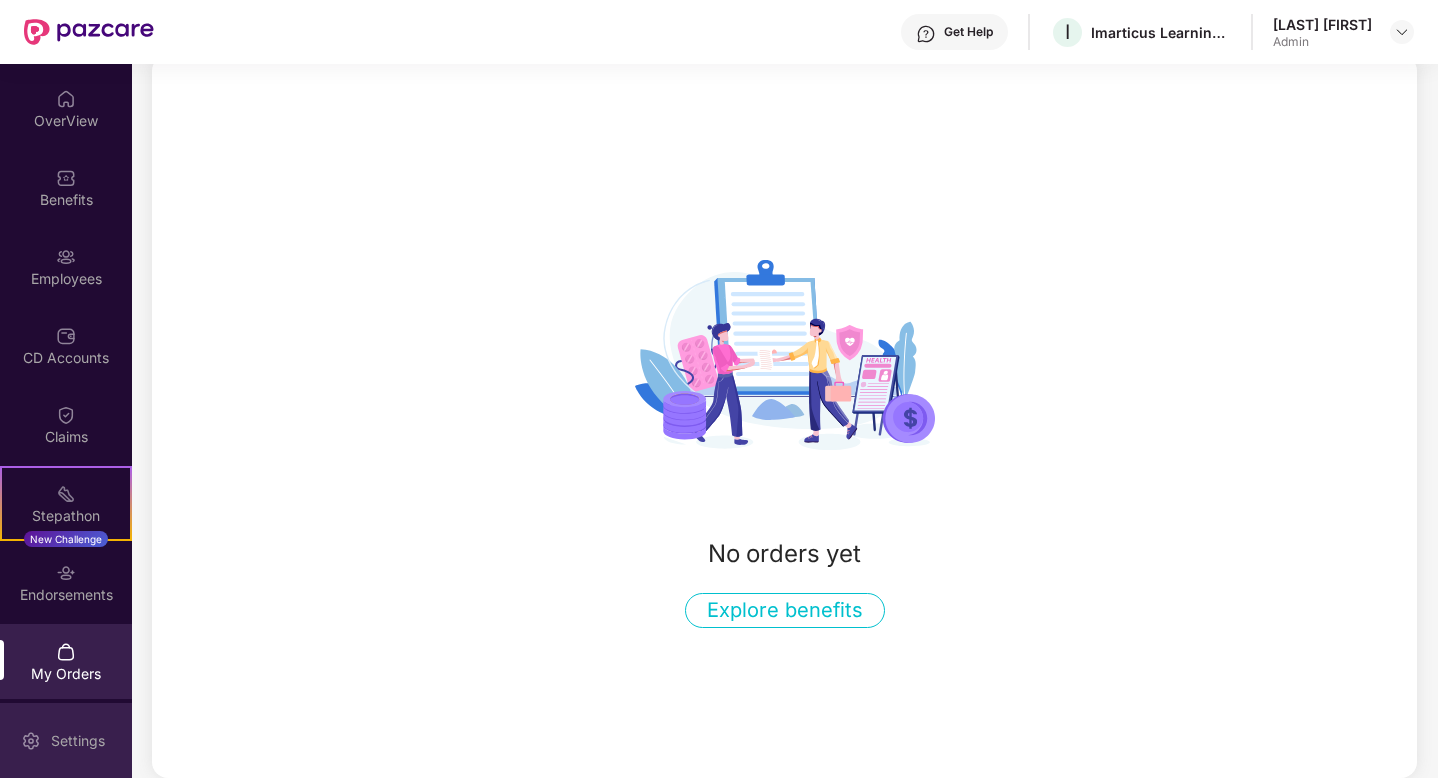 click on "Settings" at bounding box center (78, 741) 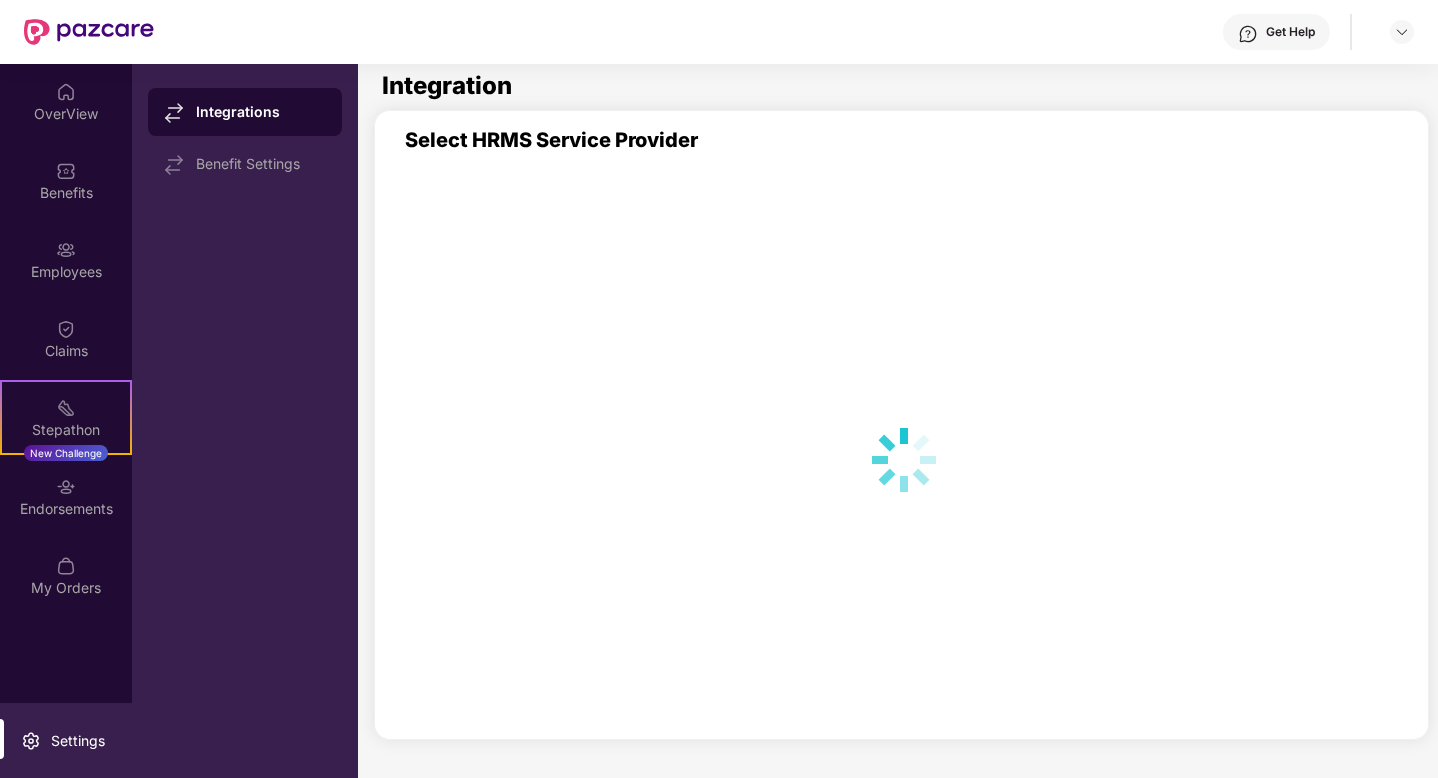 scroll, scrollTop: 0, scrollLeft: 0, axis: both 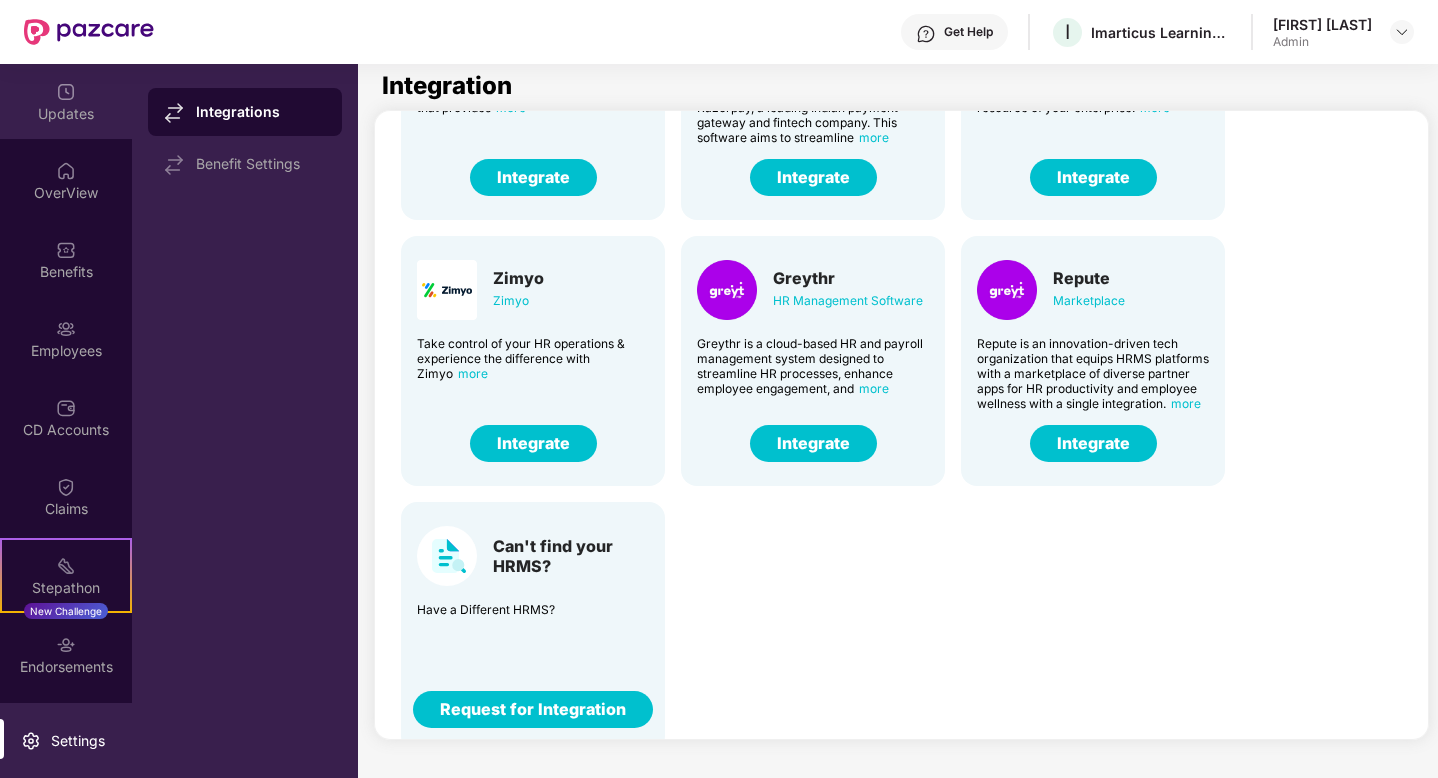 click on "Updates" at bounding box center (66, 101) 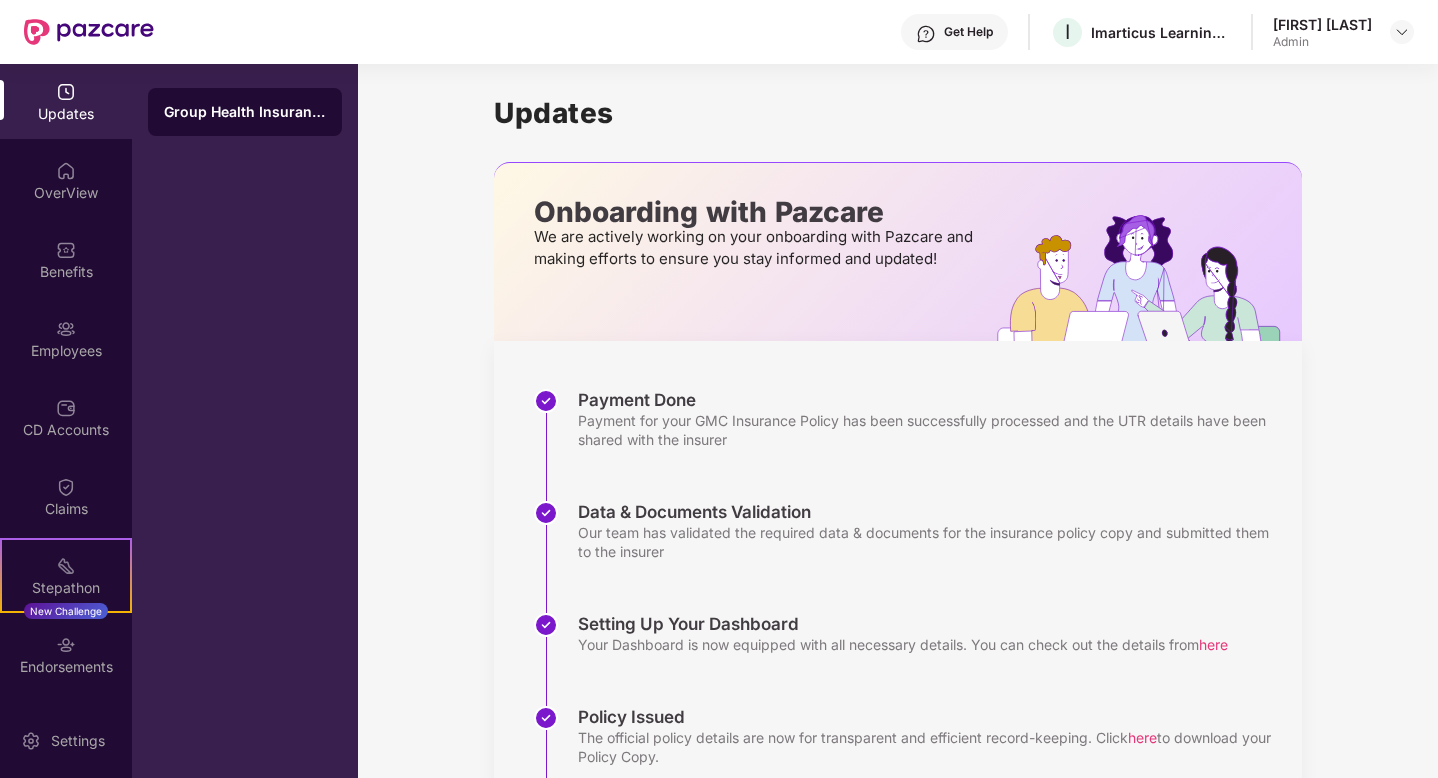 click on "Group Health Insurance" at bounding box center (245, 112) 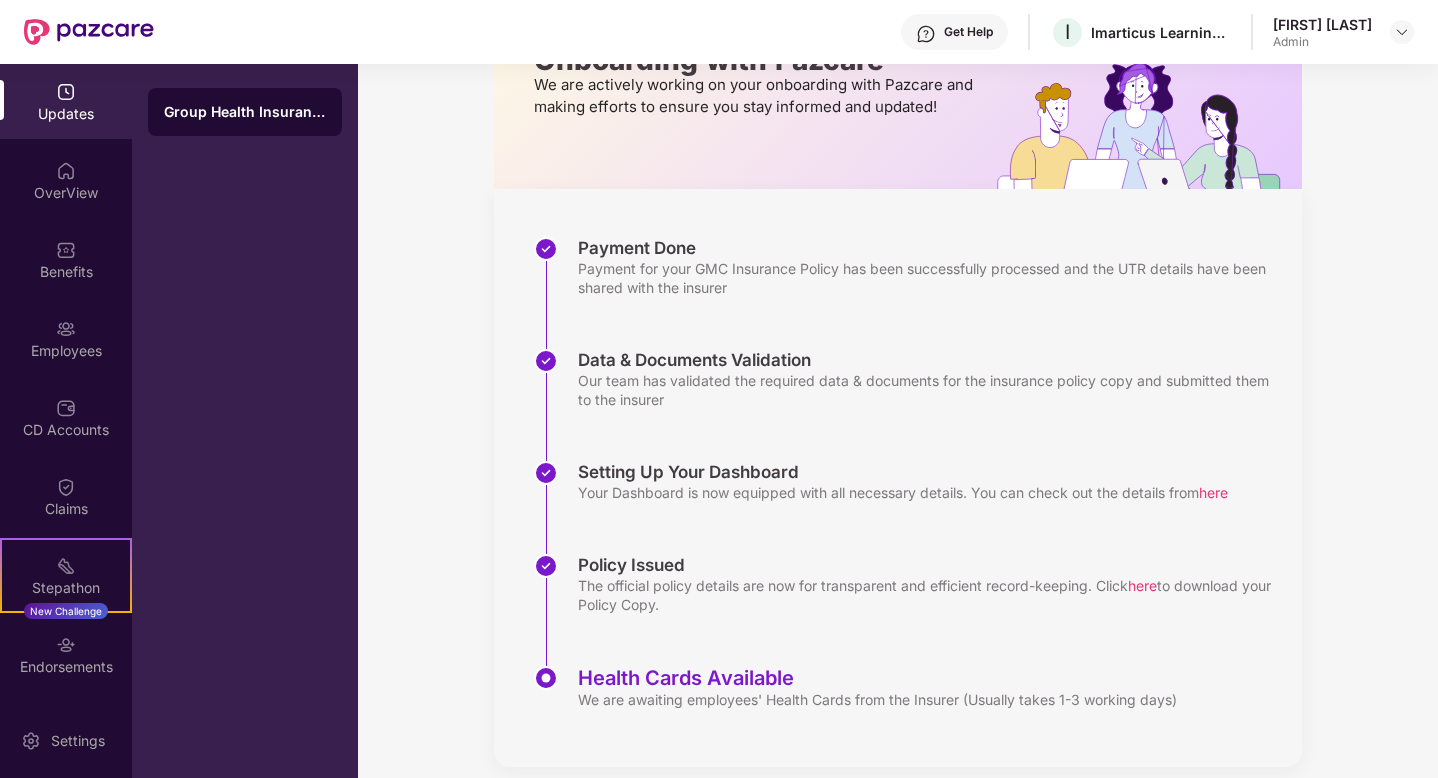scroll, scrollTop: 173, scrollLeft: 0, axis: vertical 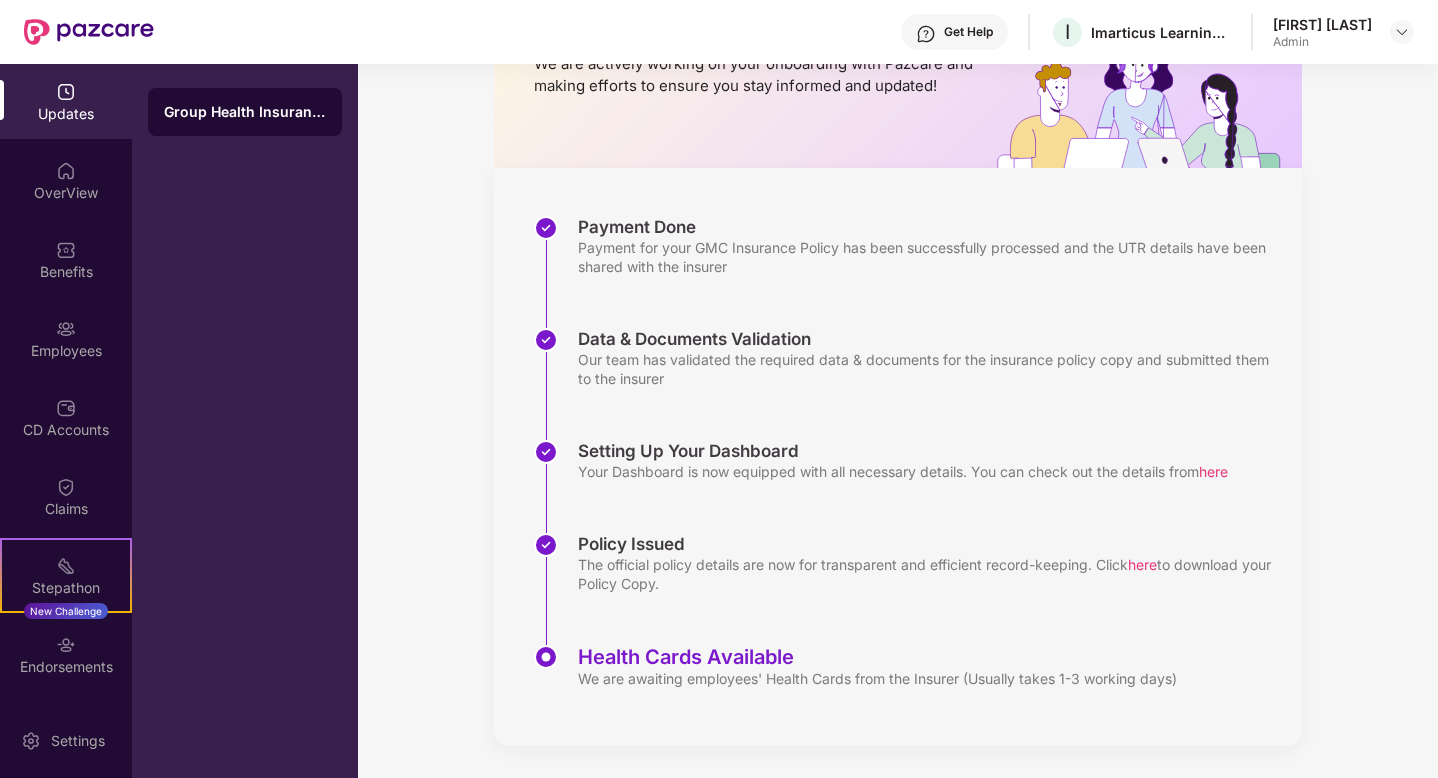 drag, startPoint x: 577, startPoint y: 542, endPoint x: 713, endPoint y: 594, distance: 145.6022 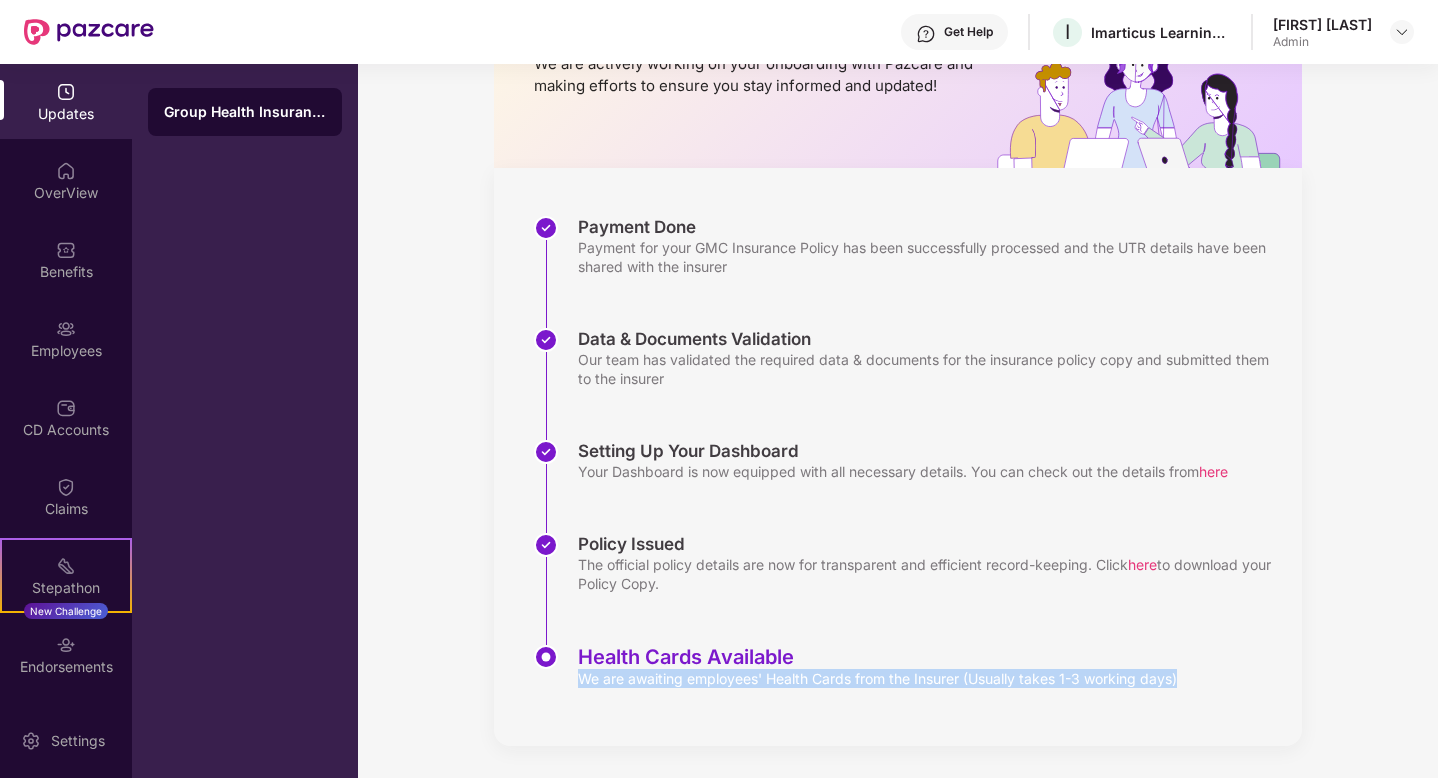 drag, startPoint x: 571, startPoint y: 684, endPoint x: 726, endPoint y: 693, distance: 155.26108 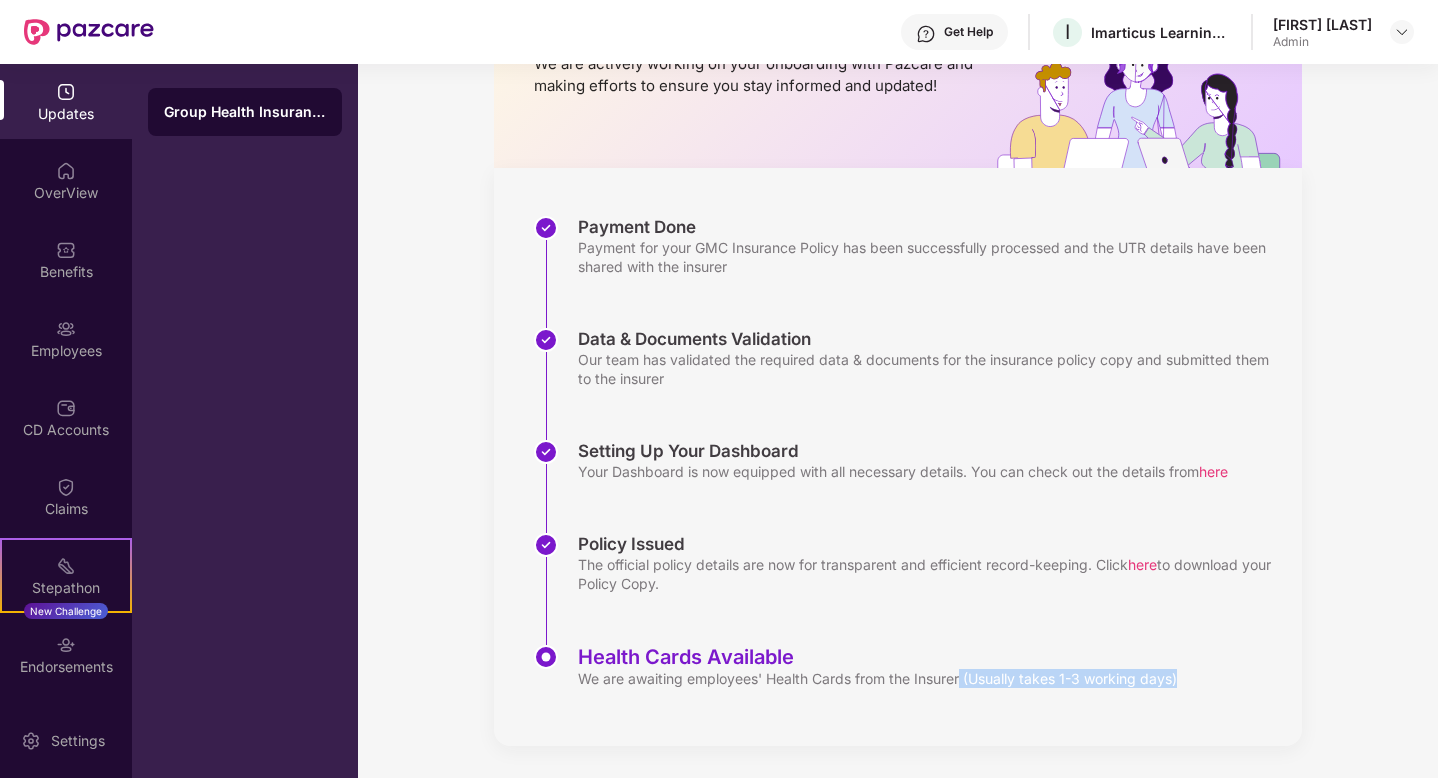 drag, startPoint x: 961, startPoint y: 684, endPoint x: 1357, endPoint y: 684, distance: 396 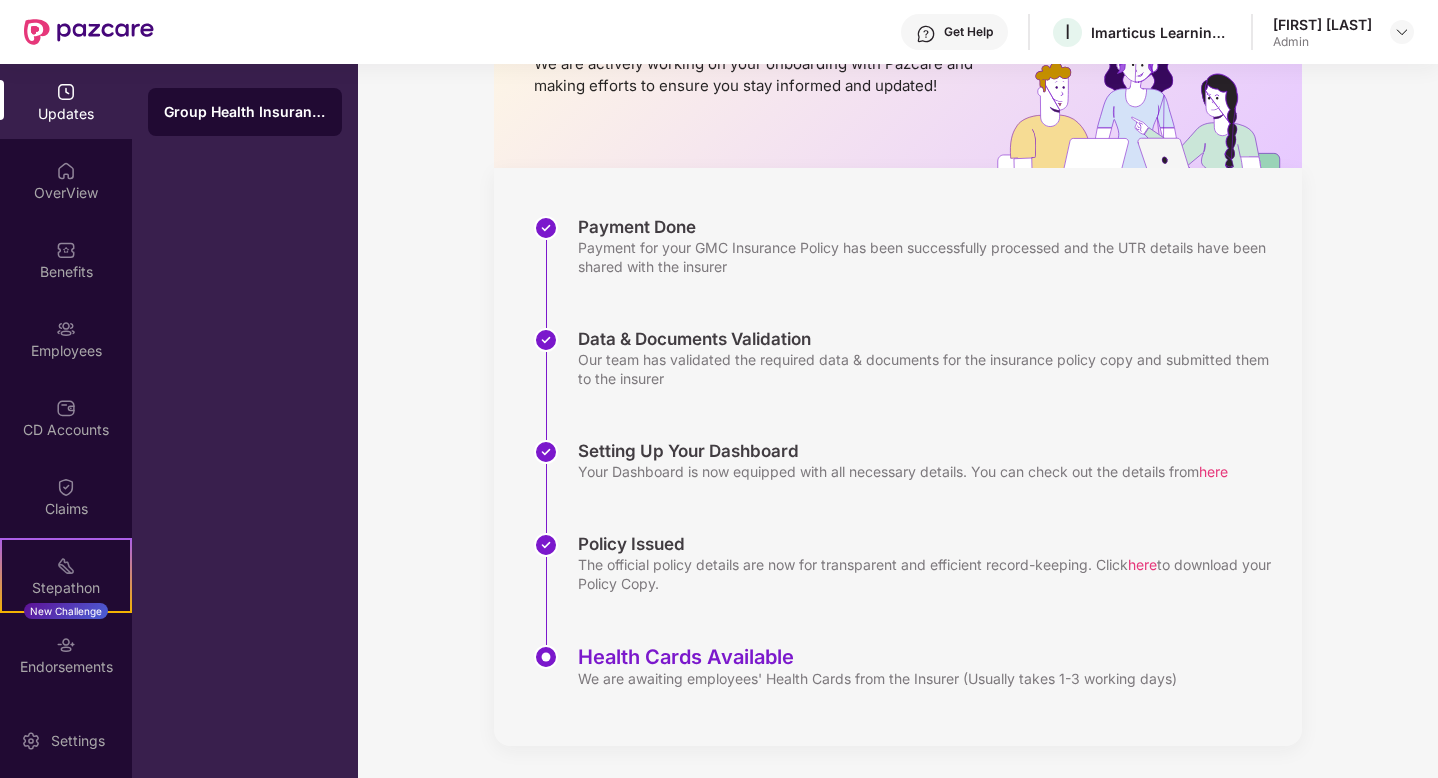 click on "here" at bounding box center [1142, 564] 